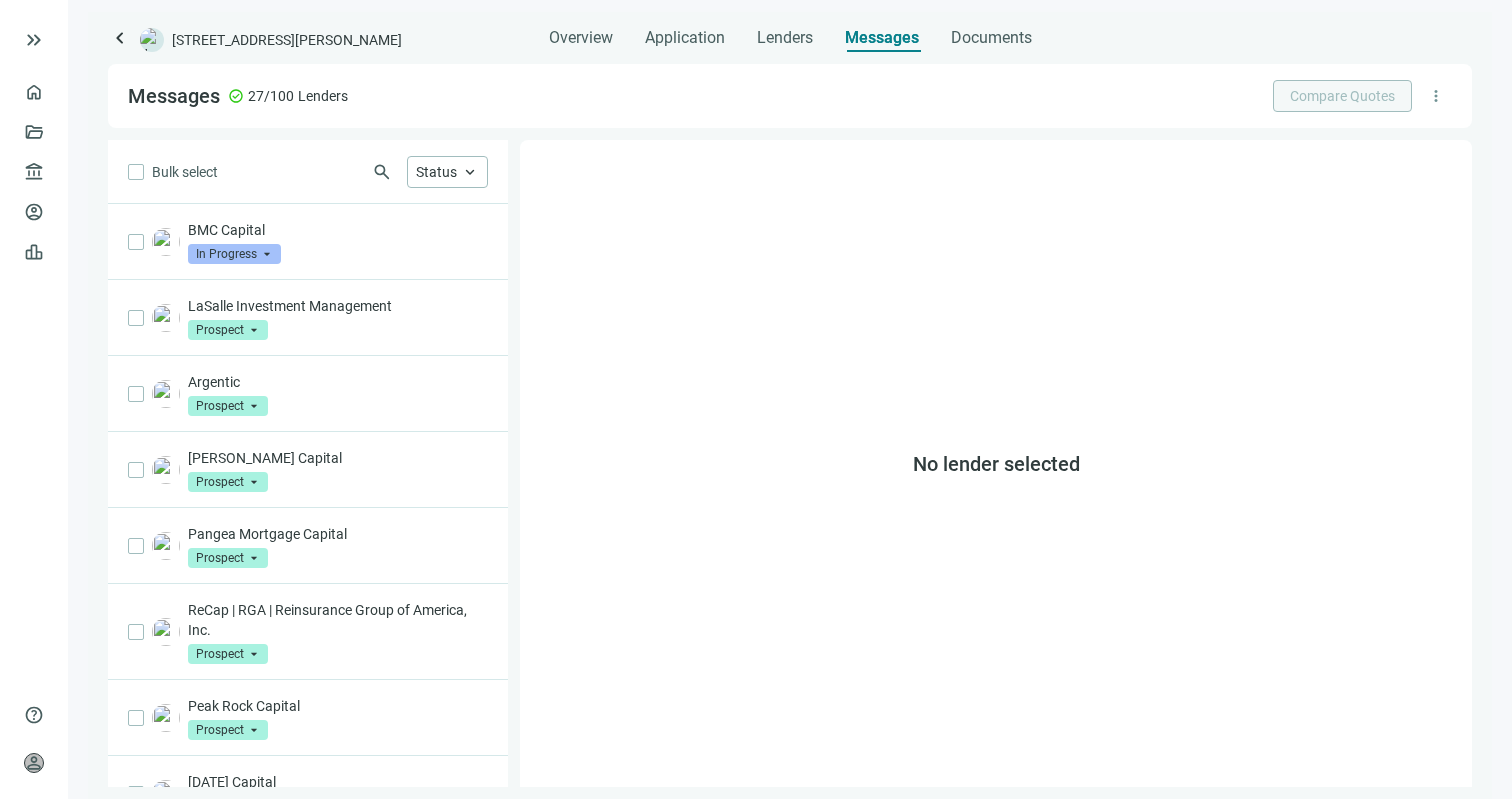 scroll, scrollTop: 0, scrollLeft: 0, axis: both 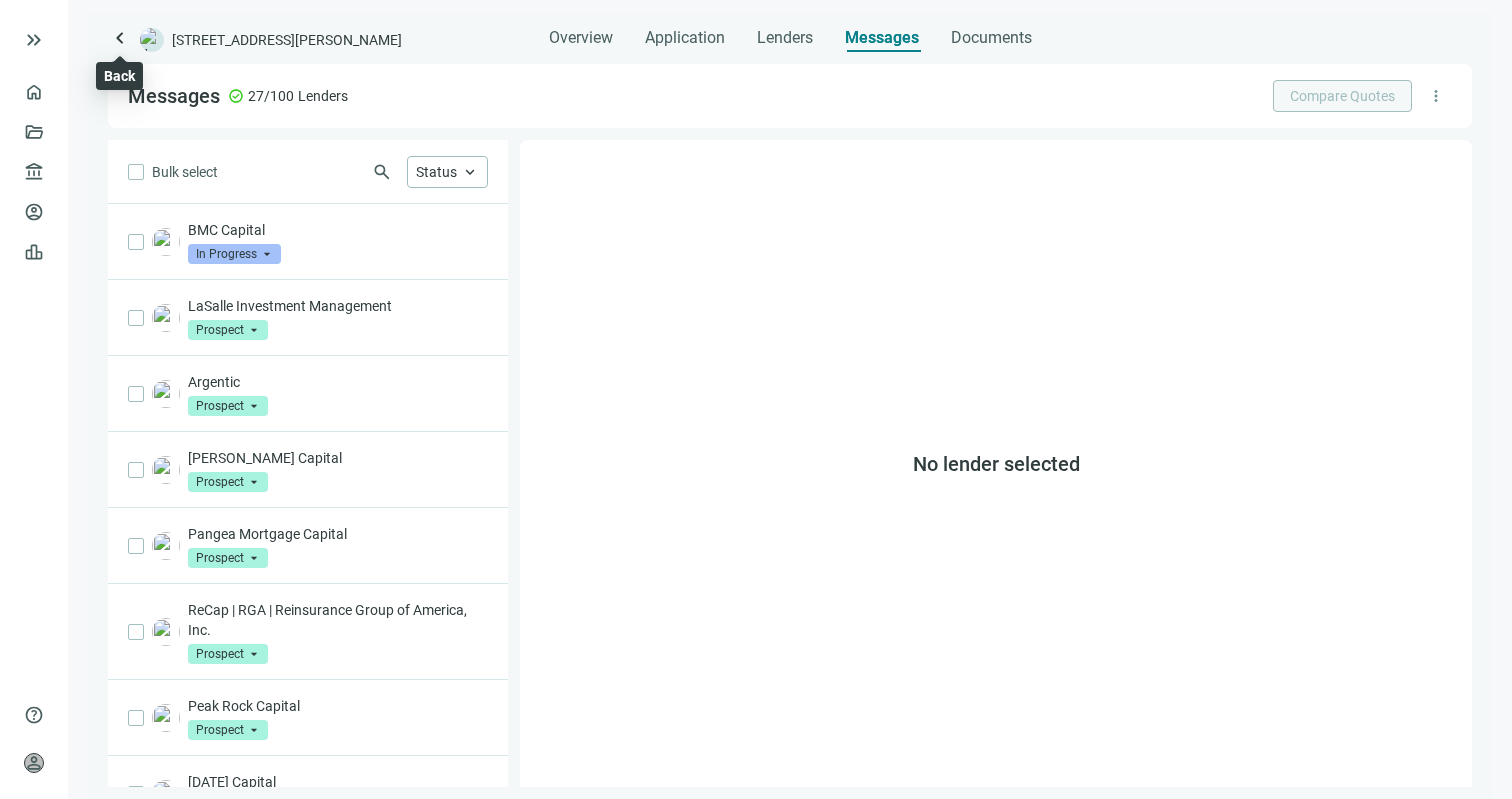 click on "keyboard_arrow_left" at bounding box center (120, 38) 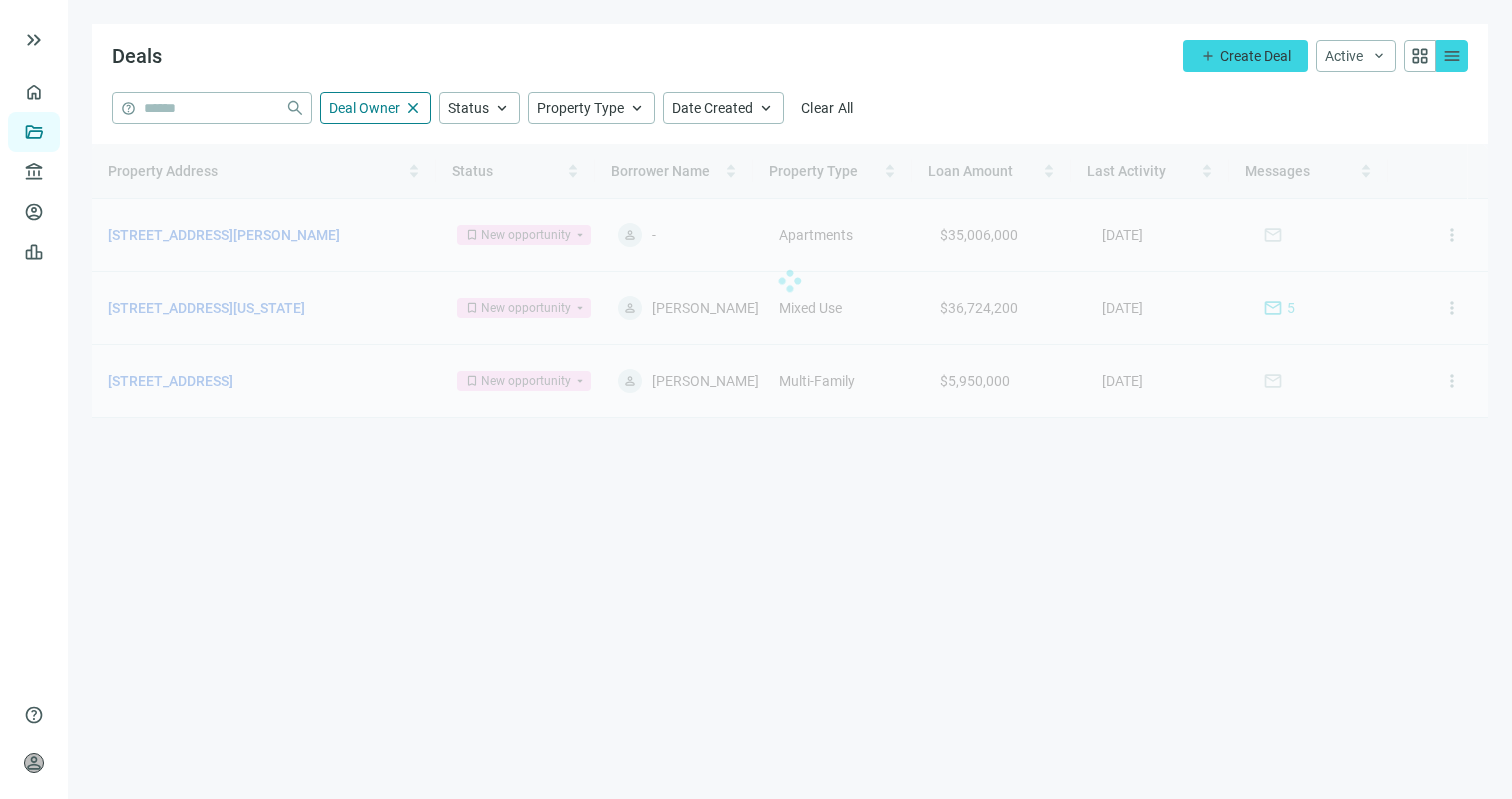 click on "Deals add Create Deal Active keyboard_arrow_down grid_view menu help close Deal Owner close Status keyboard_arrow_up Property Type keyboard_arrow_up Date Created keyboard_arrow_up Clear All Property Address Status Borrower Name Property Type Loan Amount Last Activity Messages                 [STREET_ADDRESS][PERSON_NAME] open_in_new bookmark New opportunity arrow_drop_down person - Apartments $35,006,000 [DATE] mail more_vert [STREET_ADDRESS][US_STATE] open_in_new bookmark New opportunity arrow_drop_down person [PERSON_NAME] Mixed Use $36,724,200 [DATE] mail 5 more_vert [STREET_ADDRESS] open_in_new bookmark New opportunity arrow_drop_down person [PERSON_NAME] Multi-Family $5,950,000 [DATE] mail more_vert" at bounding box center [790, 399] 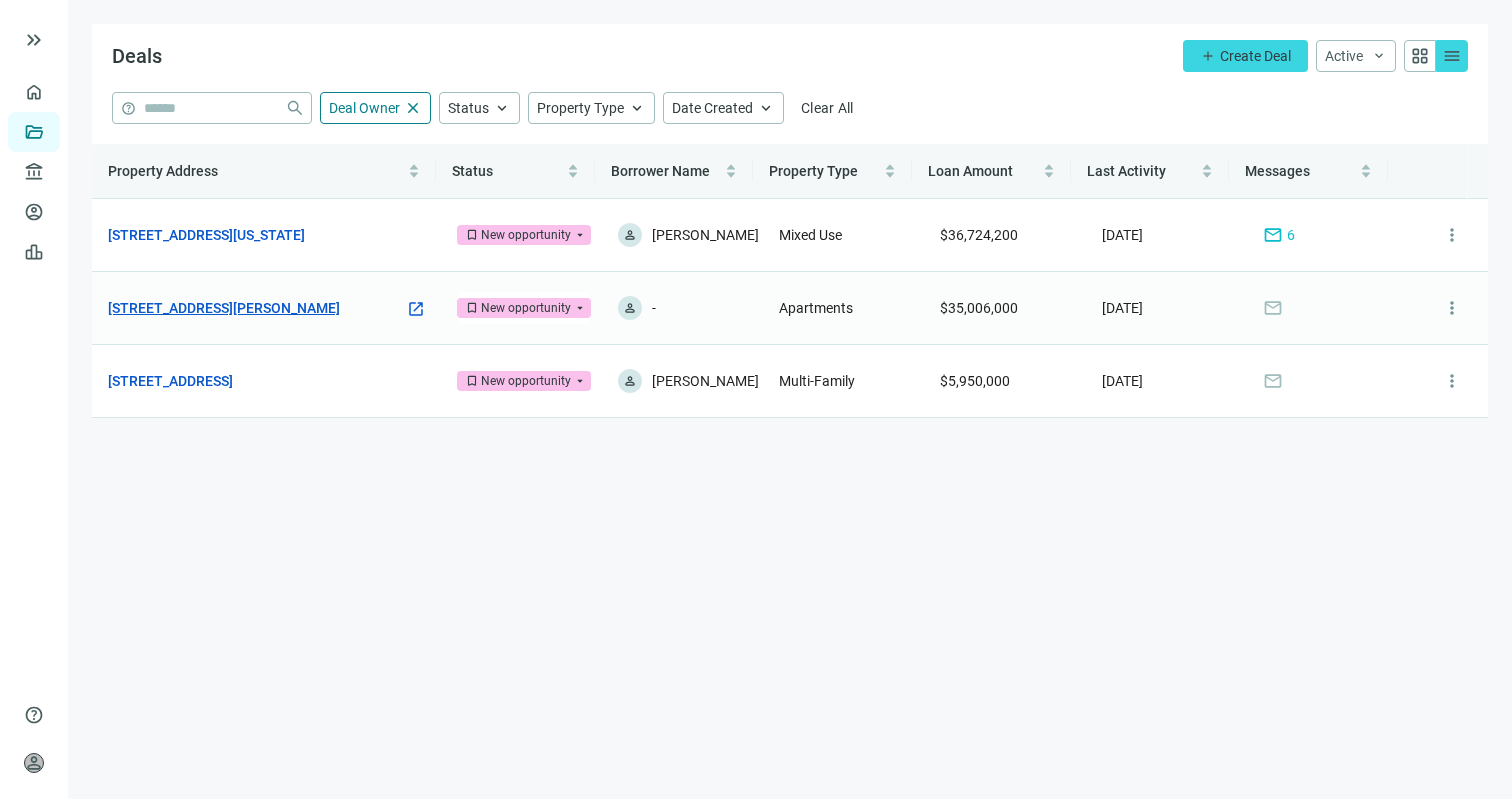 click on "[STREET_ADDRESS][PERSON_NAME]" at bounding box center [224, 308] 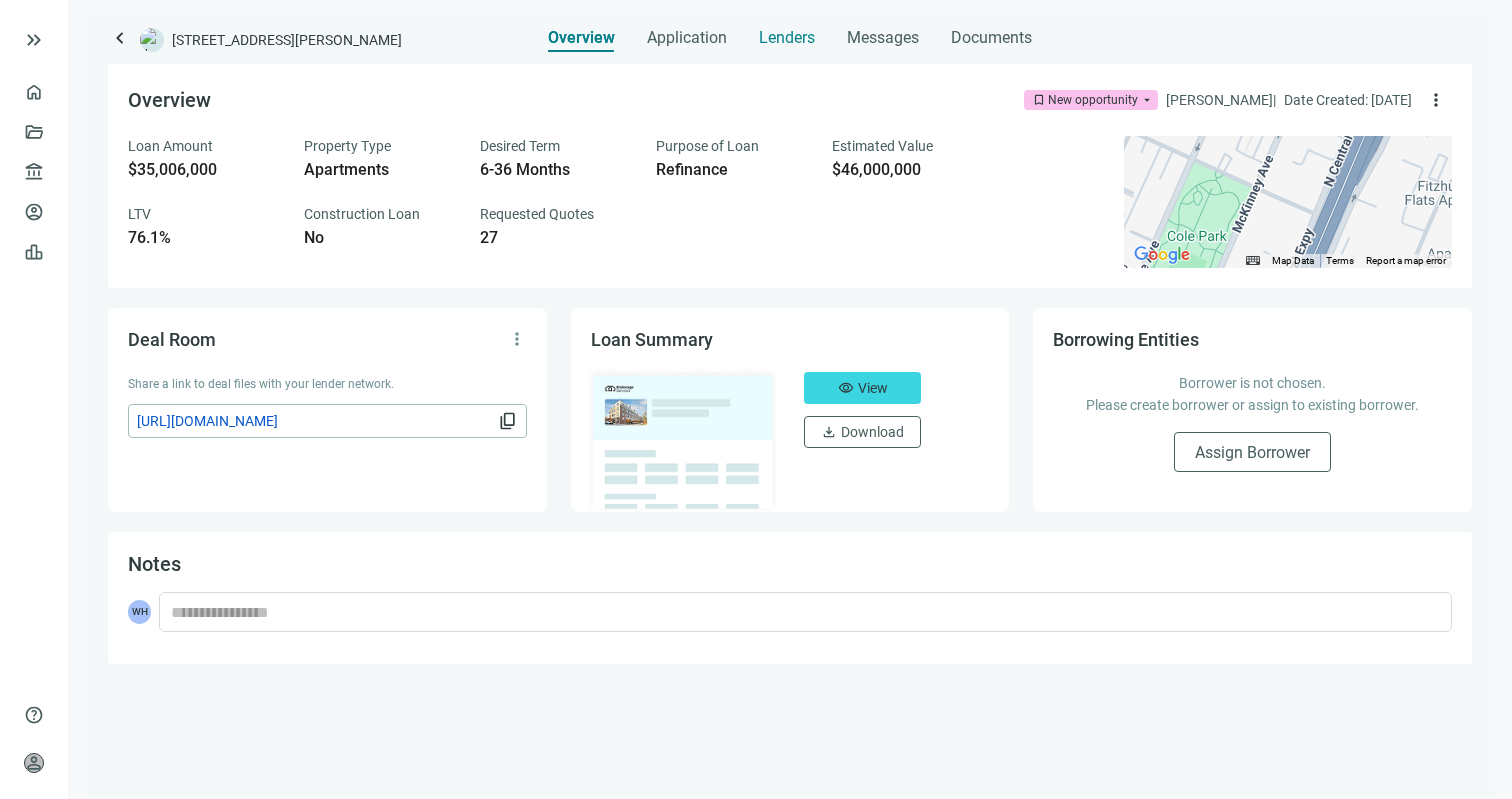 click on "Lenders" at bounding box center [787, 38] 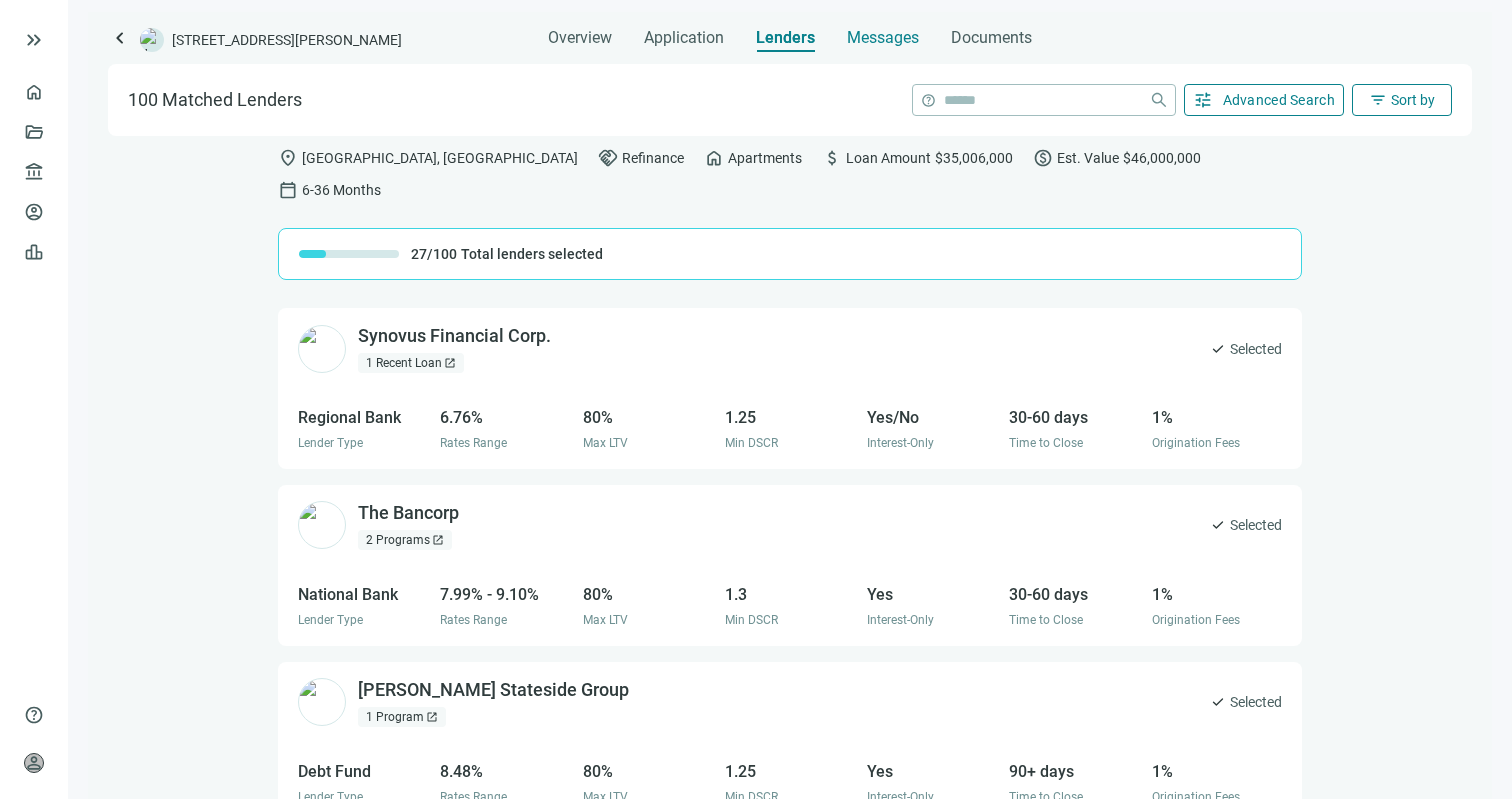 click on "Messages" at bounding box center [883, 32] 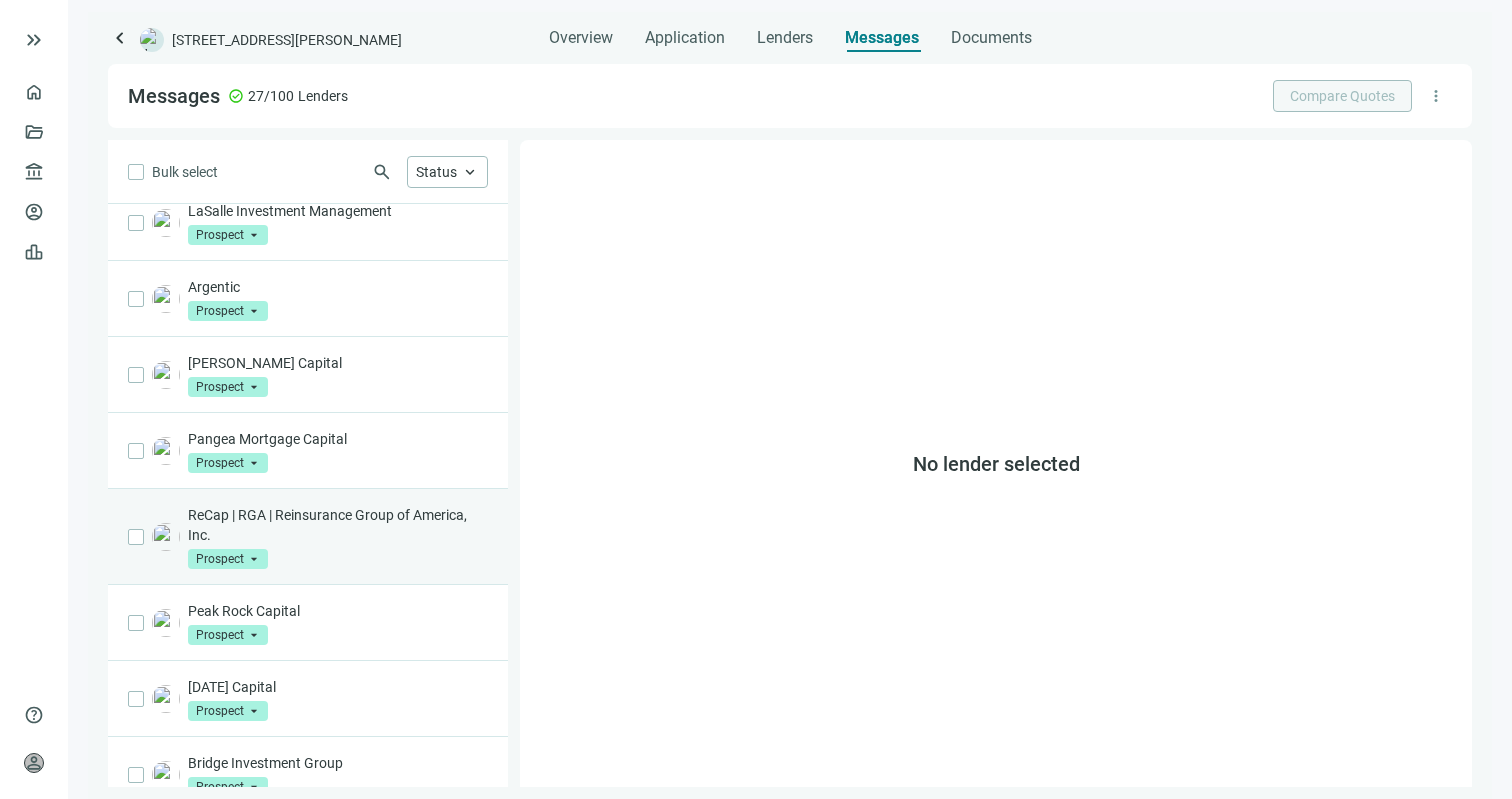 scroll, scrollTop: 1021, scrollLeft: 0, axis: vertical 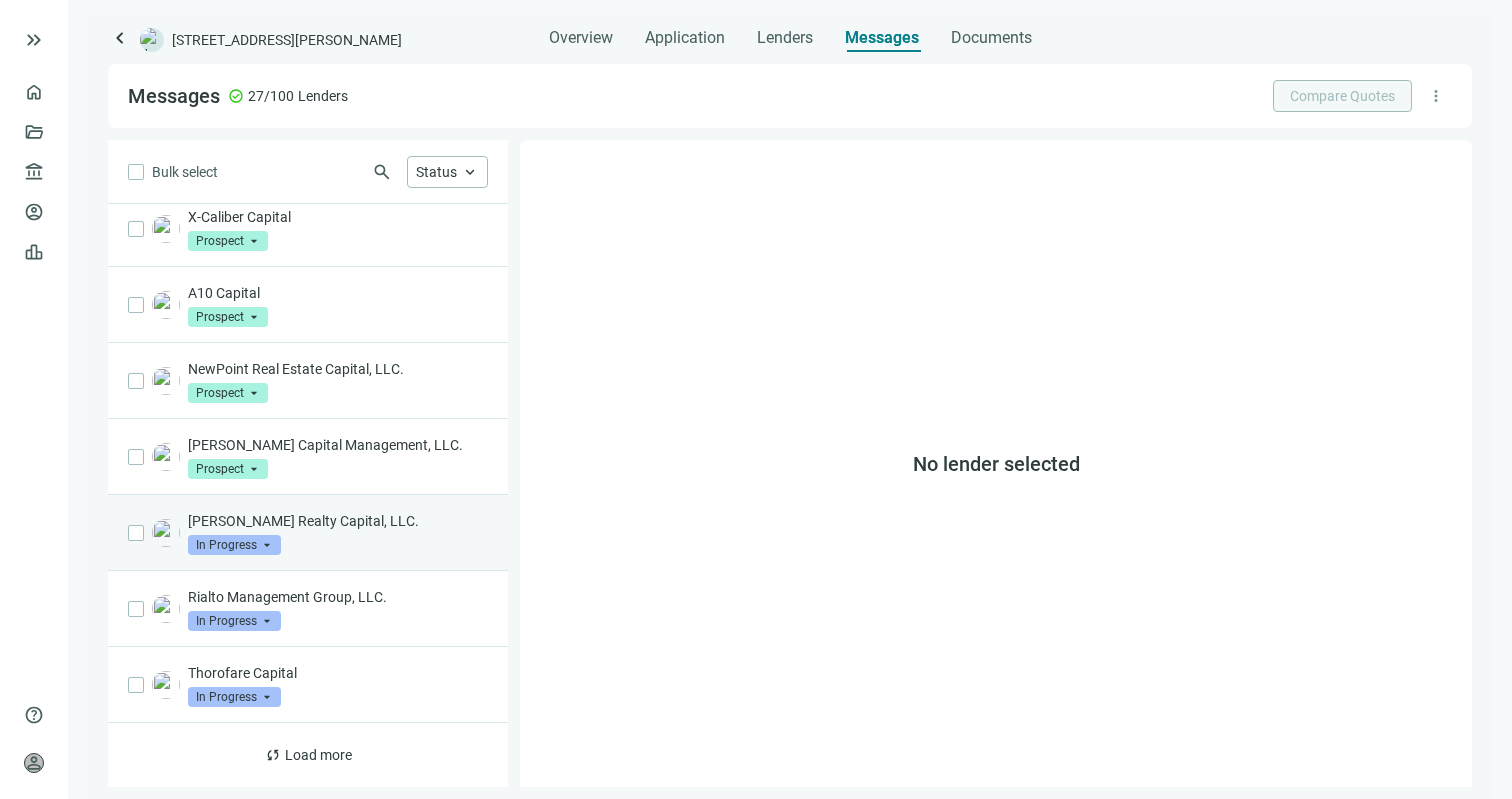 click on "[PERSON_NAME] Realty Capital, LLC." at bounding box center [338, 521] 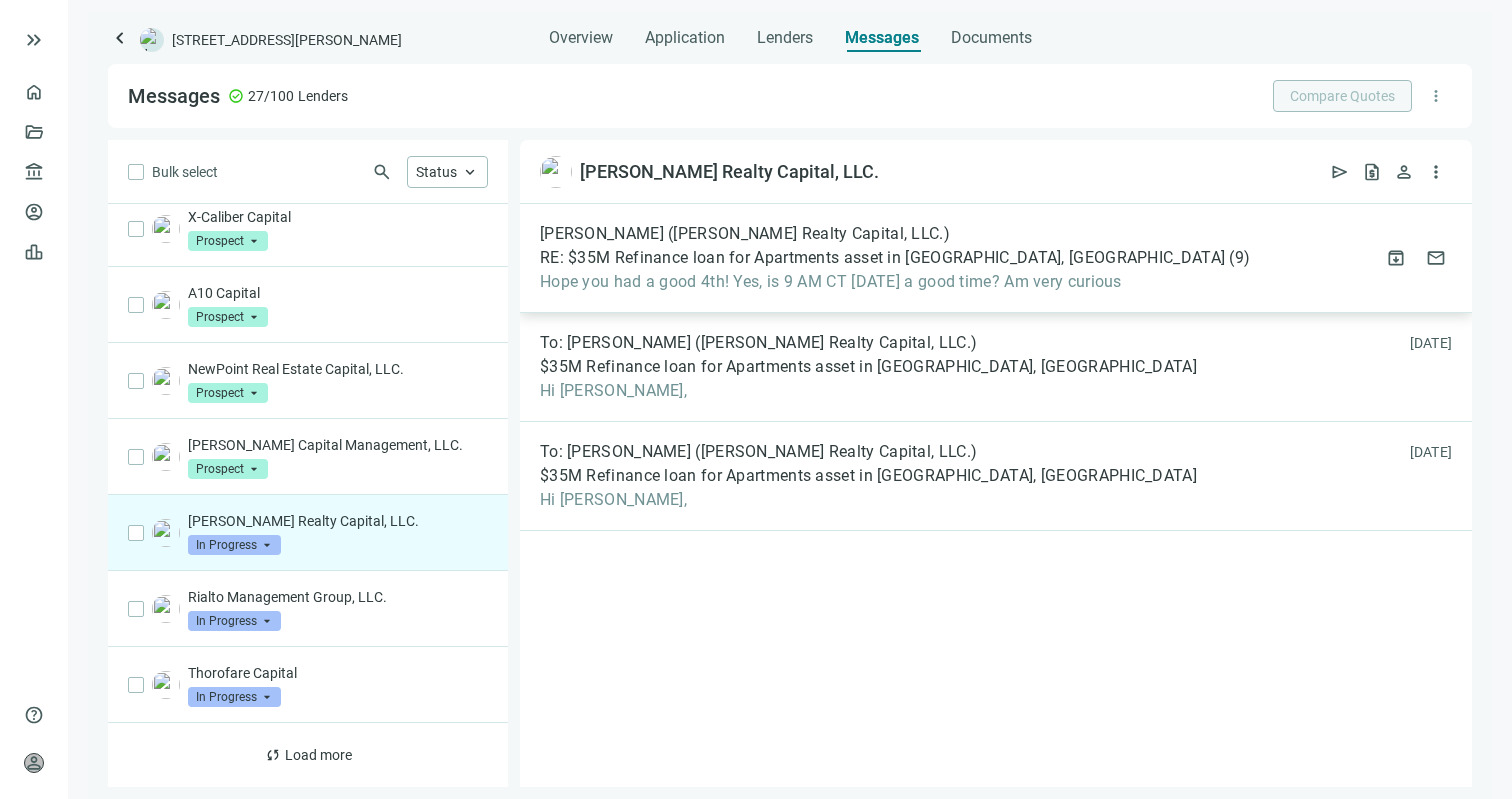 click on "Hope you had a good 4th! Yes, is 9 AM CT [DATE] a good time? Am very curious" at bounding box center [895, 282] 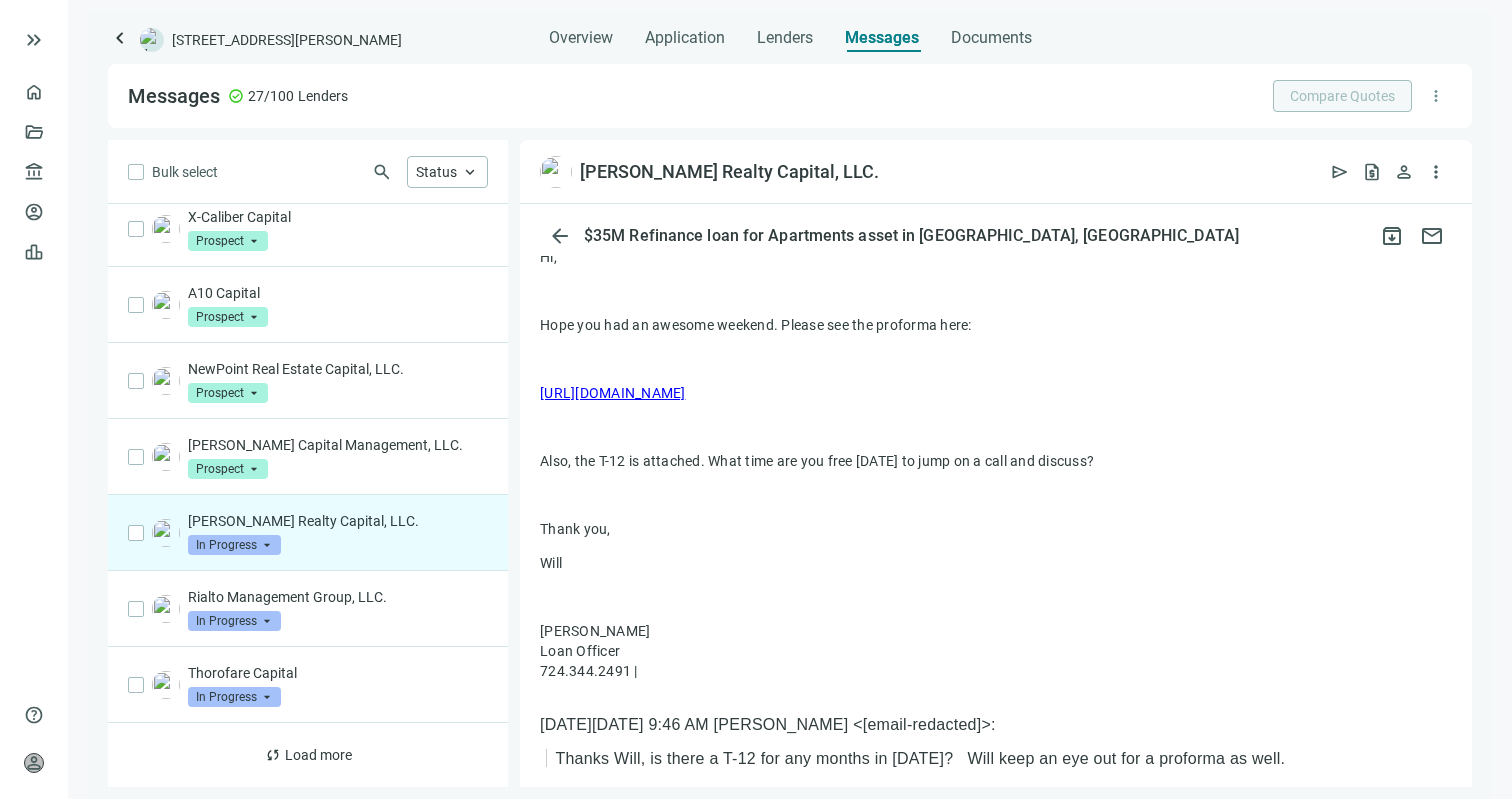 scroll, scrollTop: 715, scrollLeft: 0, axis: vertical 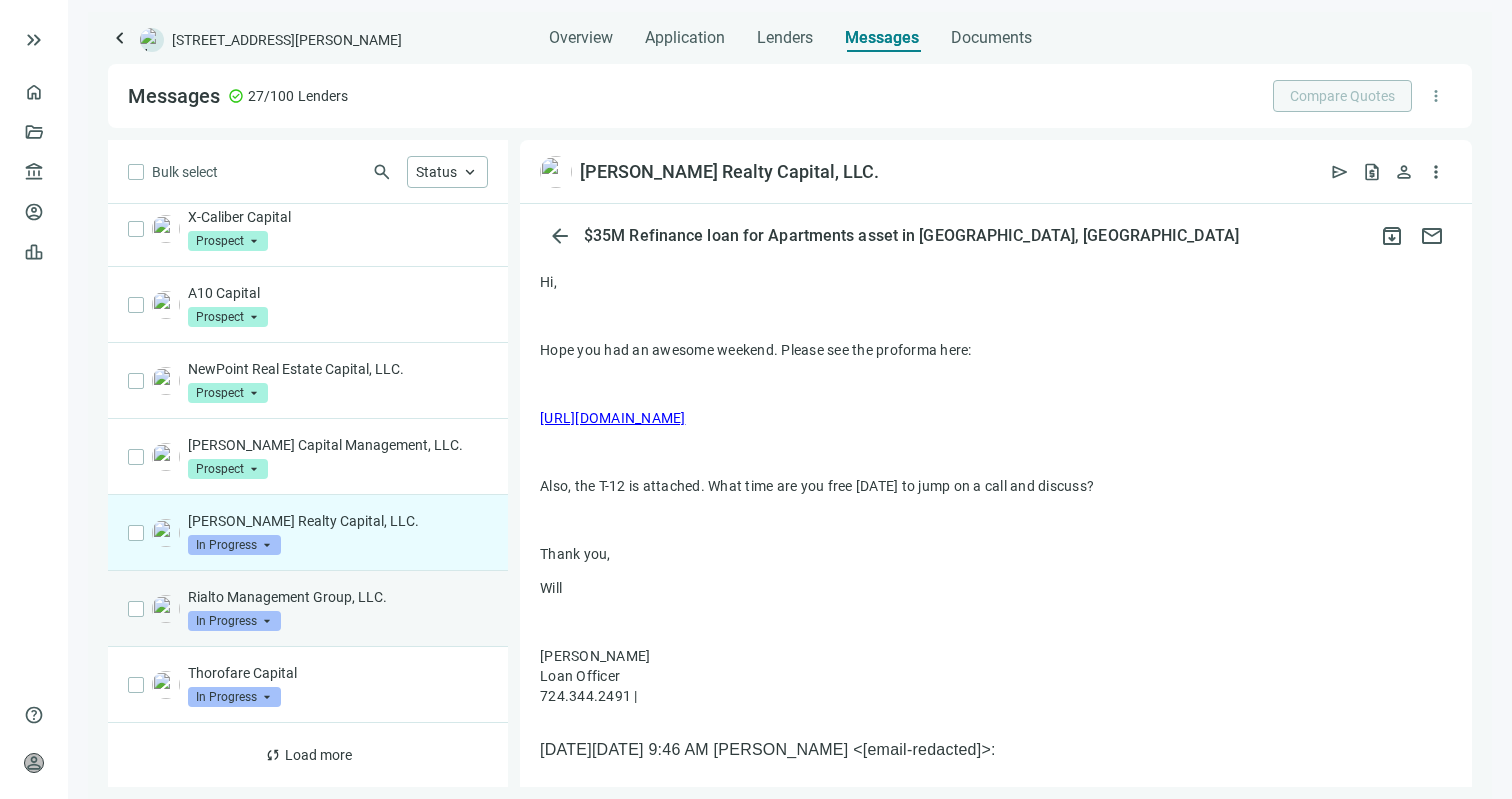 click on "Rialto Management Group, LLC." at bounding box center [338, 597] 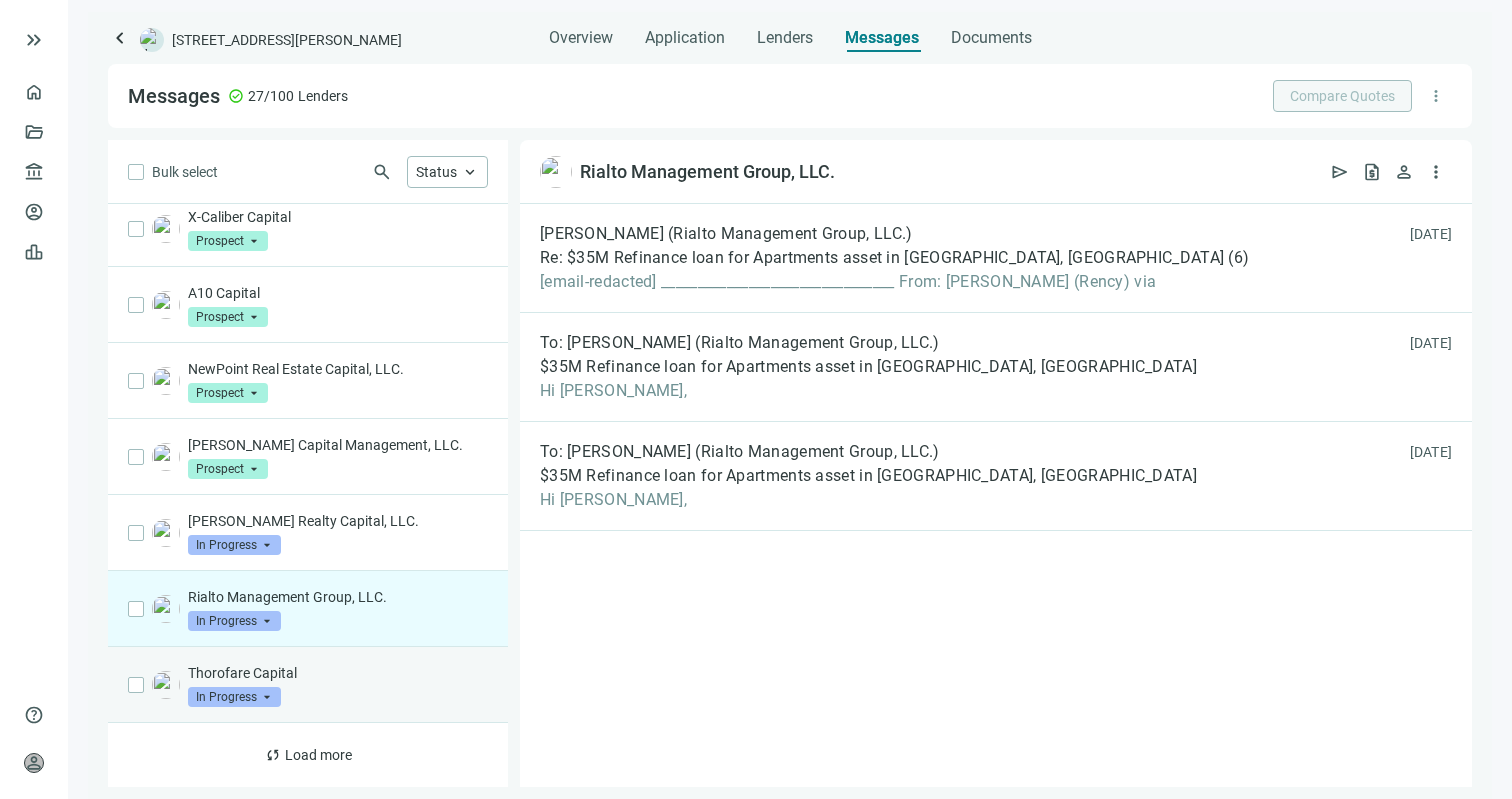 click on "Thorofare Capital In Progress arrow_drop_down" at bounding box center (338, 685) 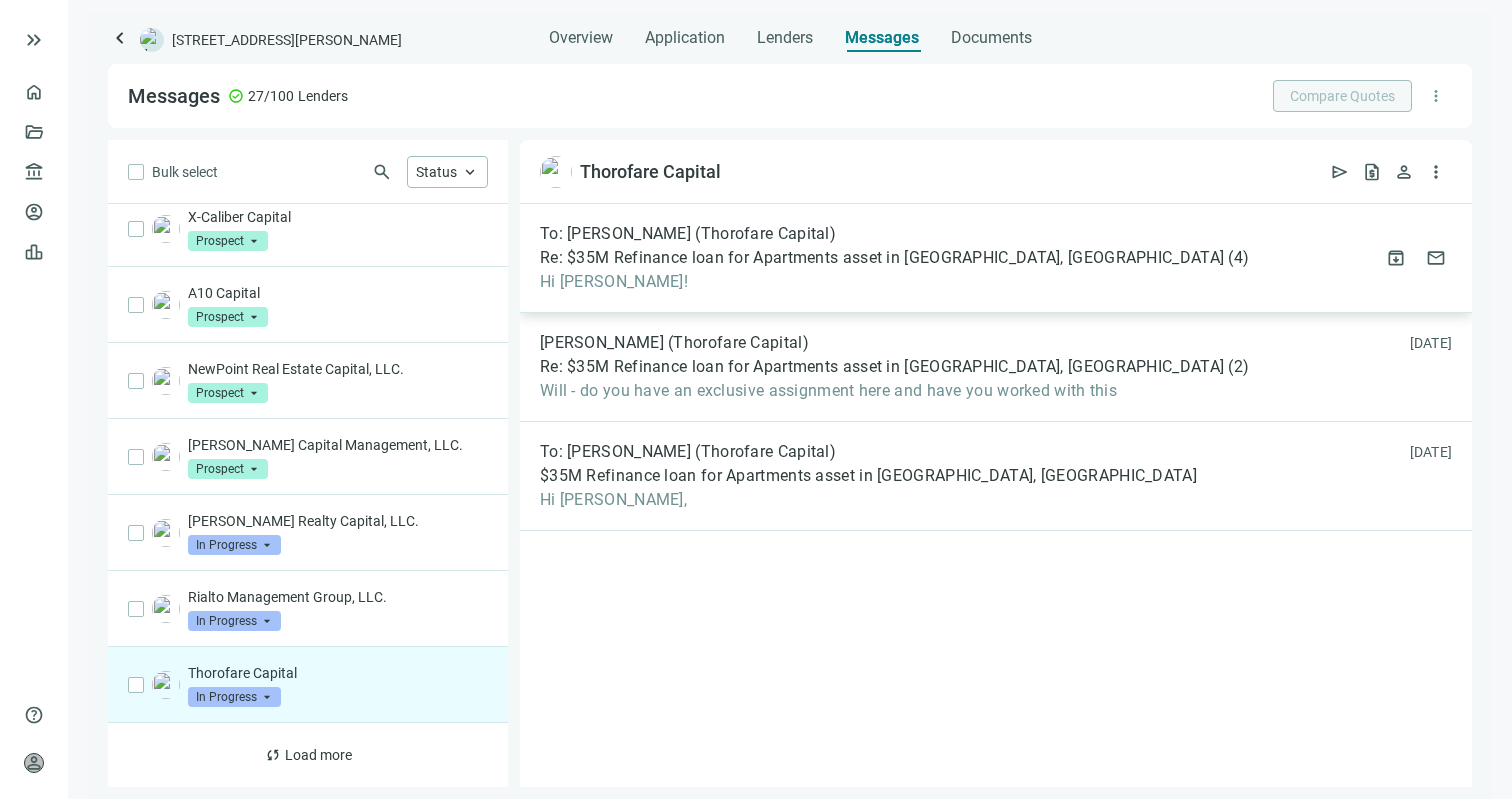 click on "Re: $35M Refinance loan for Apartments asset in [GEOGRAPHIC_DATA], [GEOGRAPHIC_DATA]" at bounding box center (882, 258) 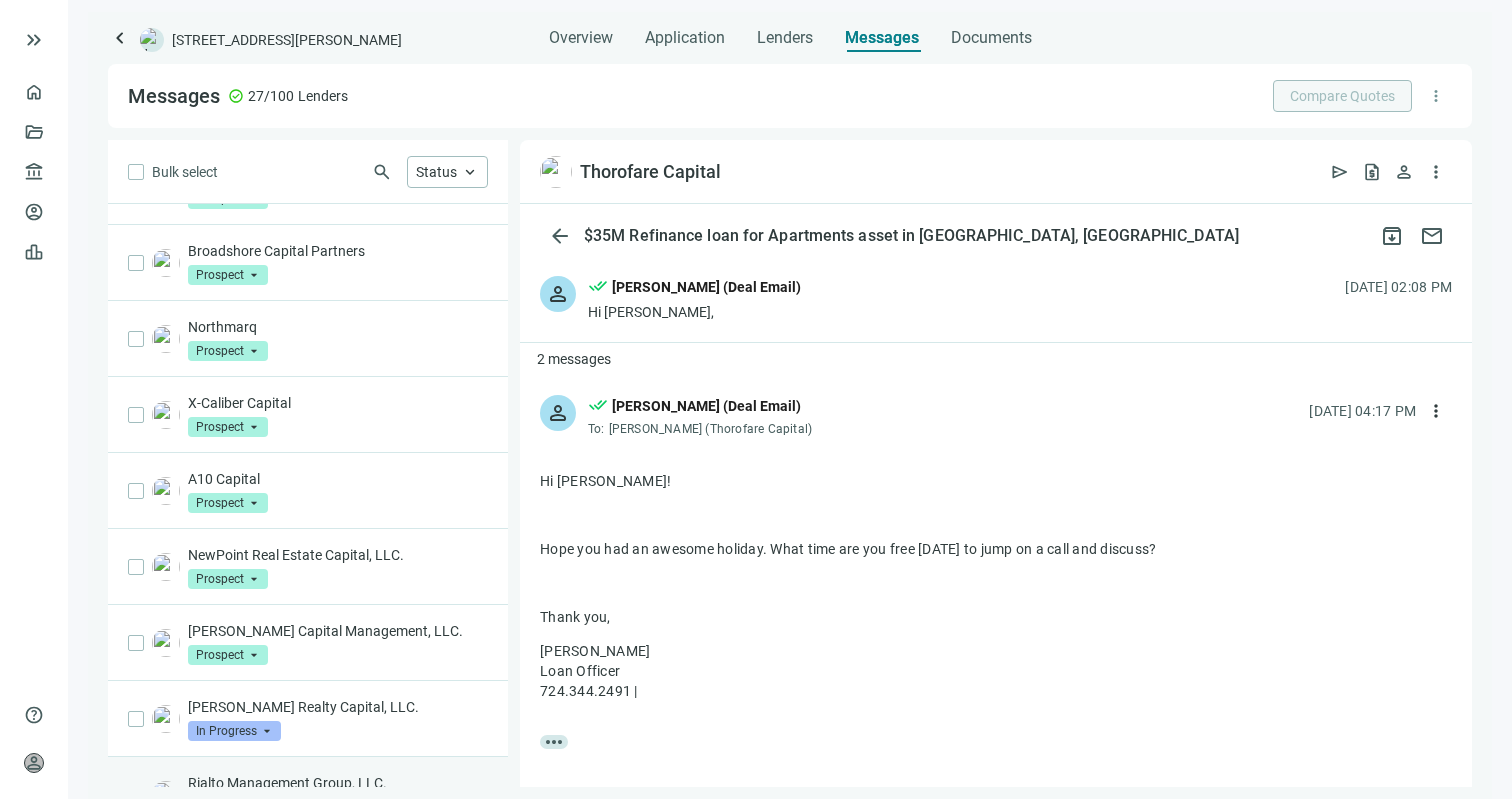 scroll, scrollTop: 1021, scrollLeft: 0, axis: vertical 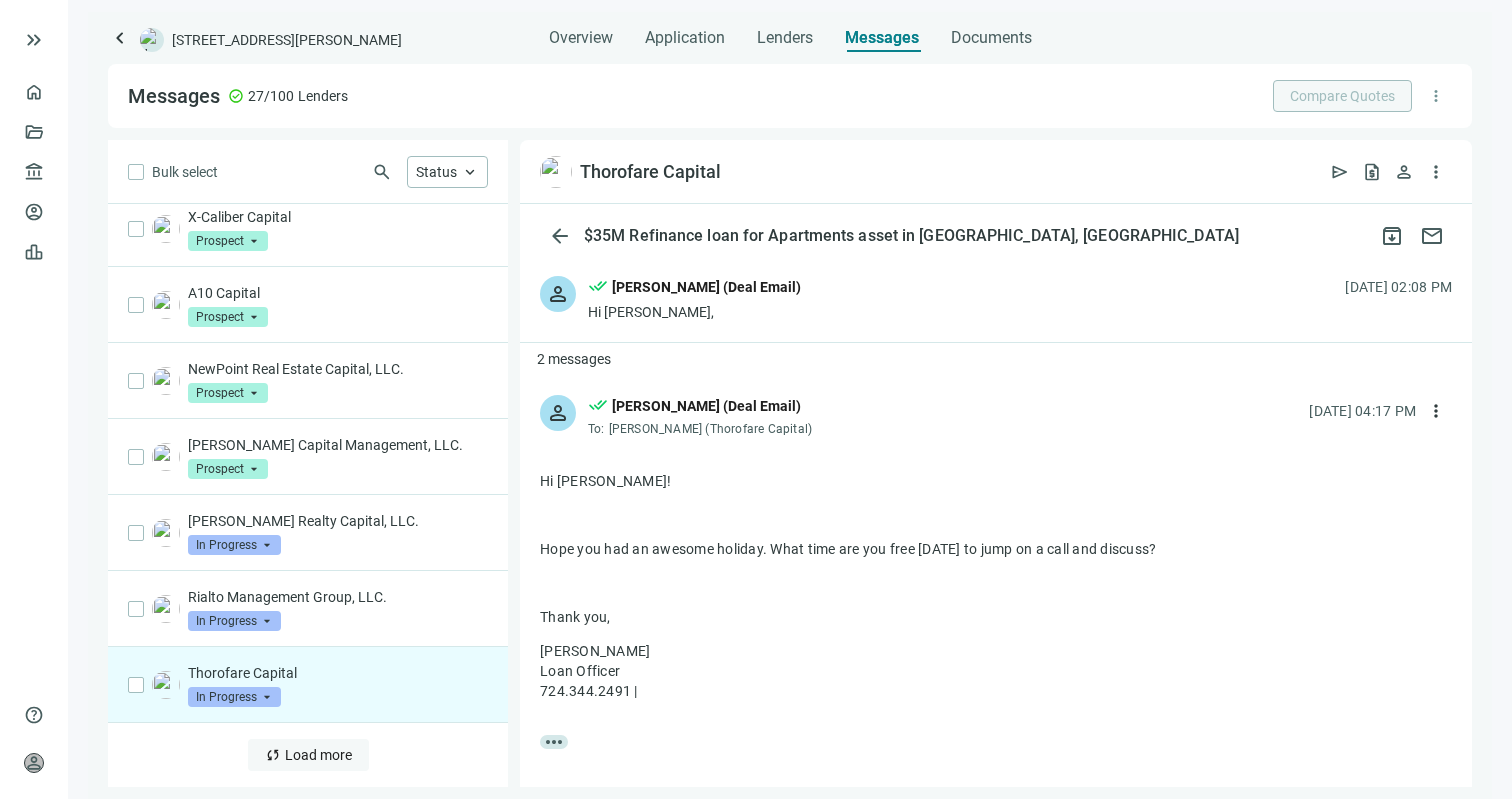 click on "Load more" at bounding box center (318, 755) 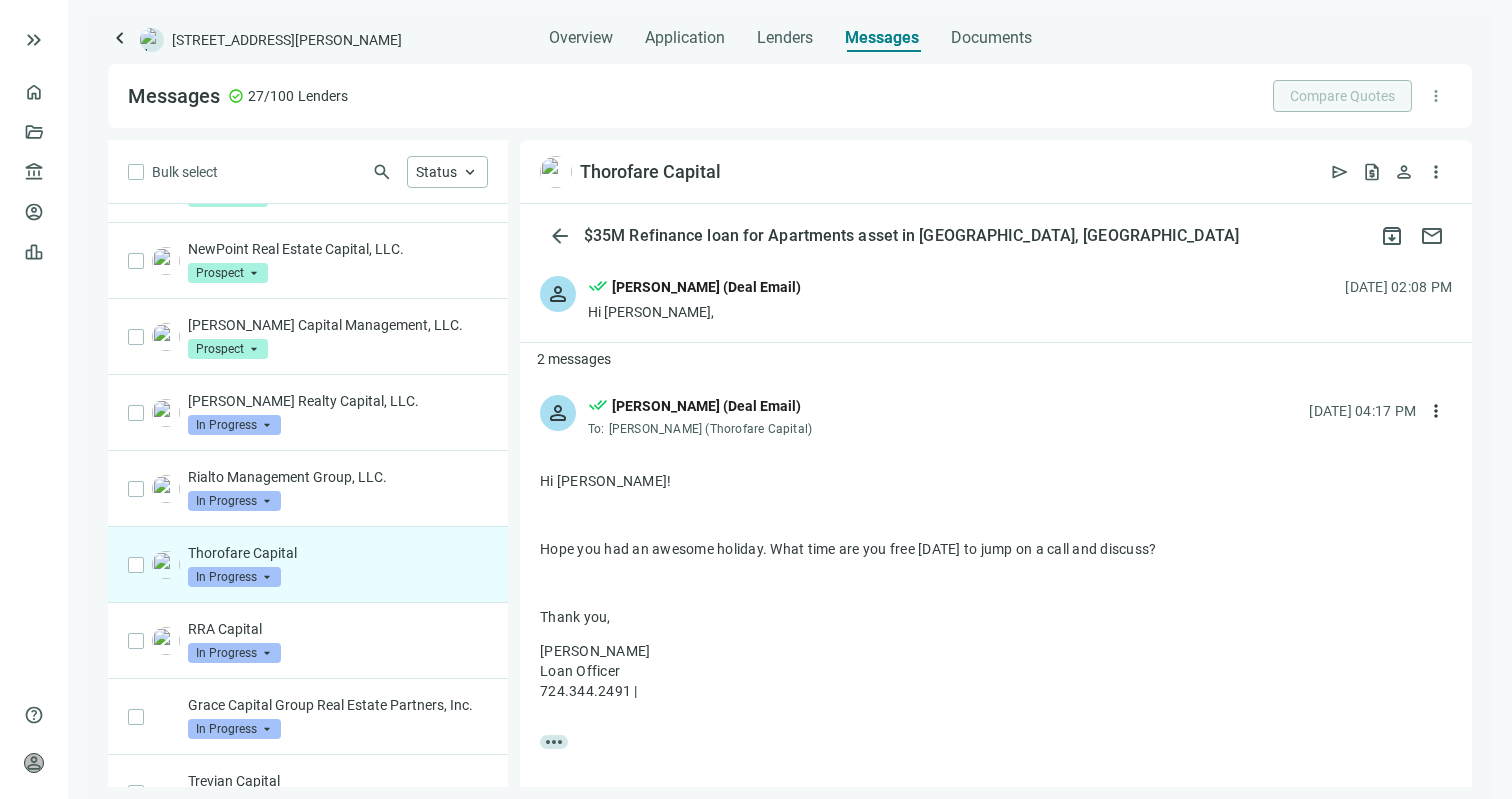 scroll, scrollTop: 1434, scrollLeft: 0, axis: vertical 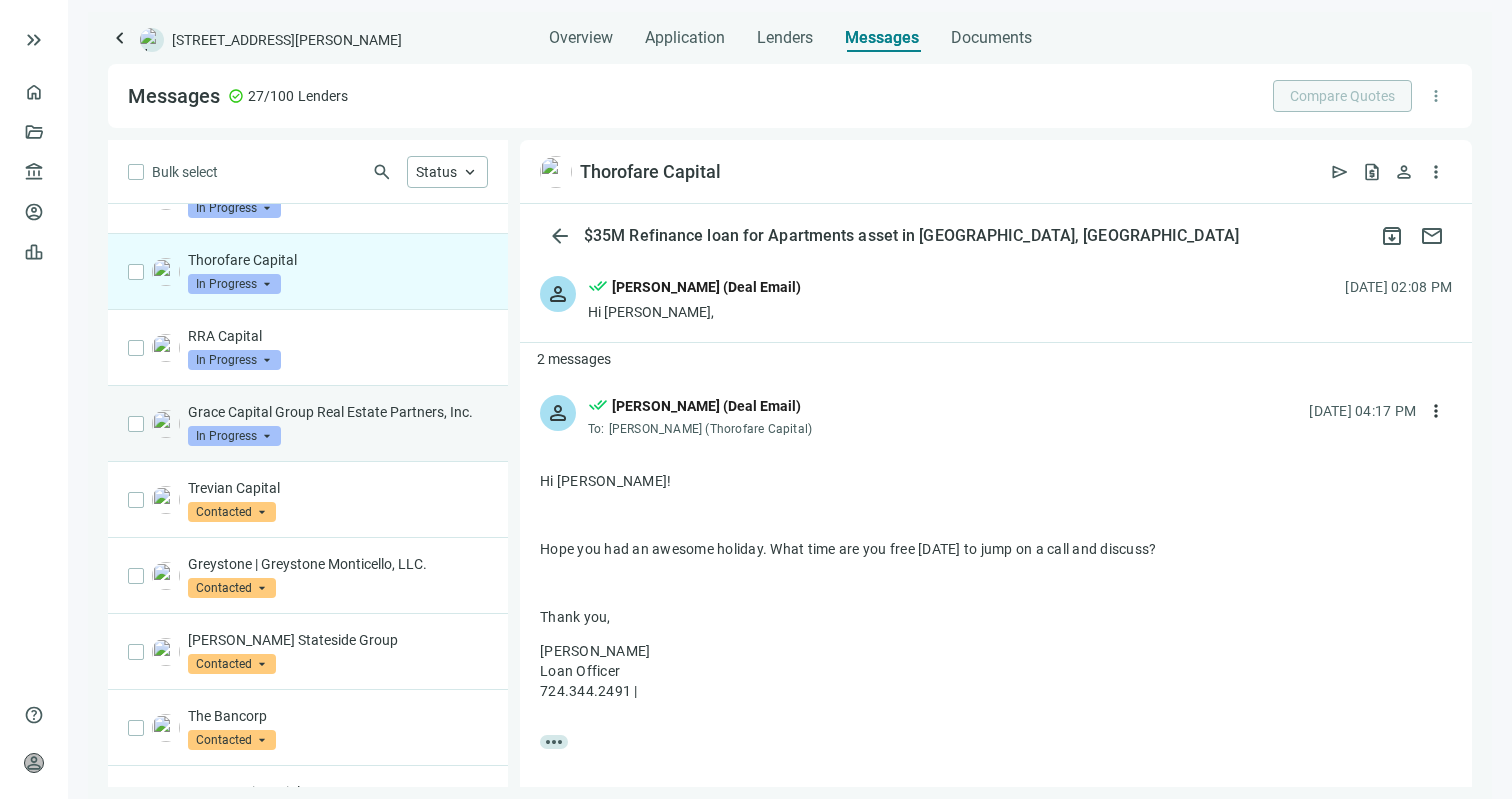 click on "Grace Capital Group Real Estate Partners, Inc. In Progress arrow_drop_down" at bounding box center (338, 424) 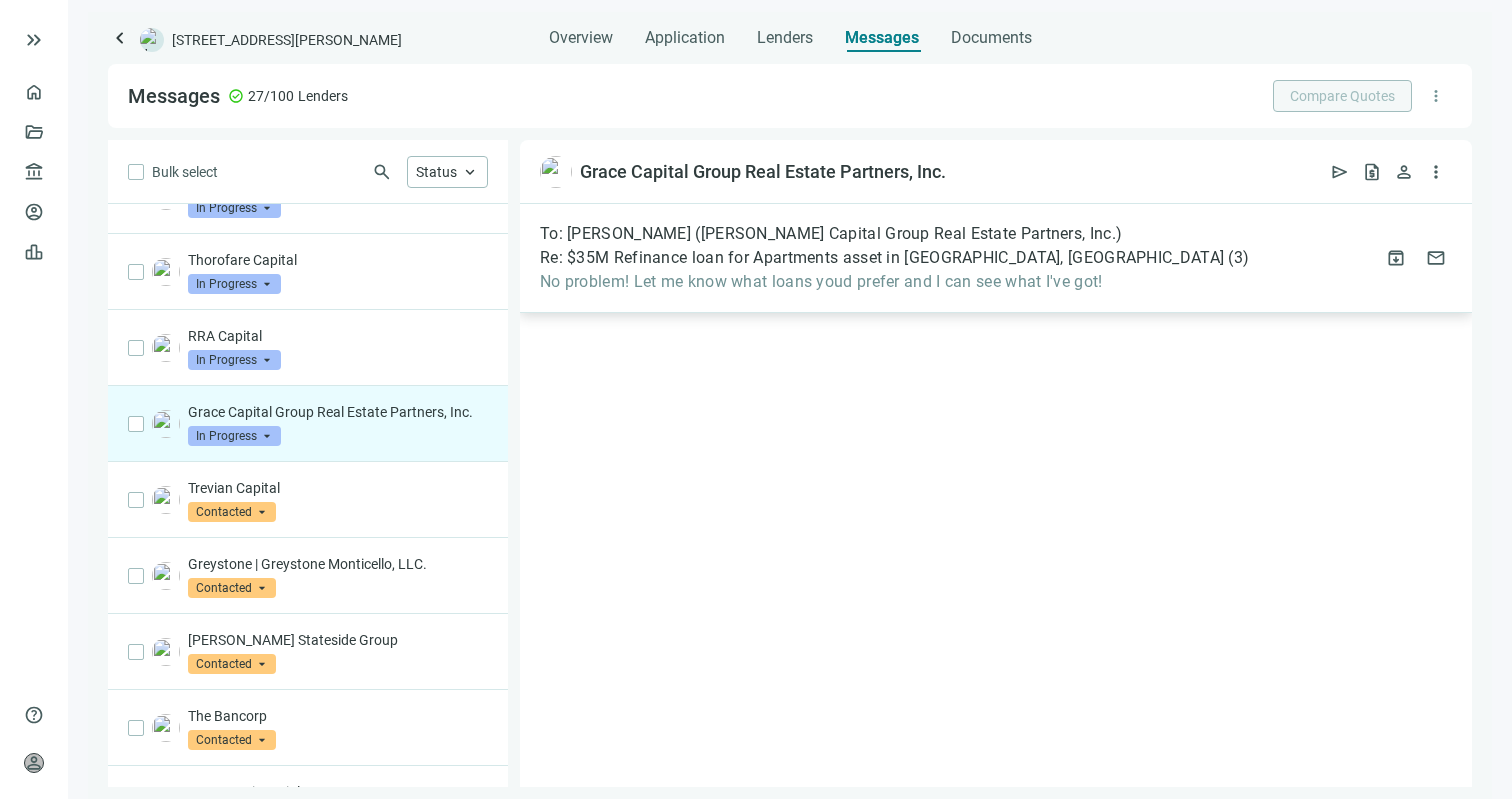 click on "Re: $35M Refinance loan for Apartments asset in [GEOGRAPHIC_DATA], [GEOGRAPHIC_DATA]" at bounding box center (882, 258) 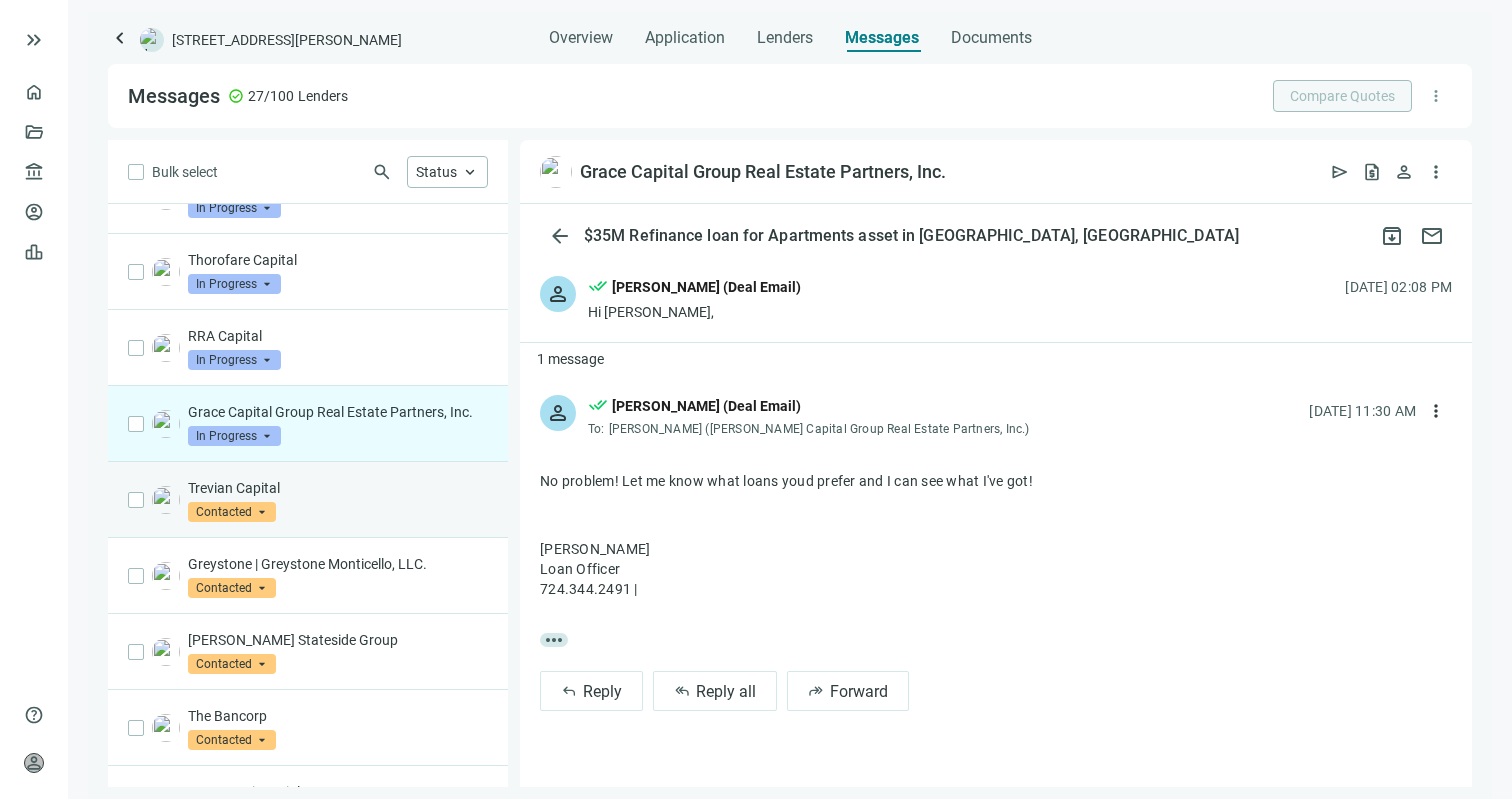 click on "Trevian Capital Contacted arrow_drop_down" at bounding box center [308, 500] 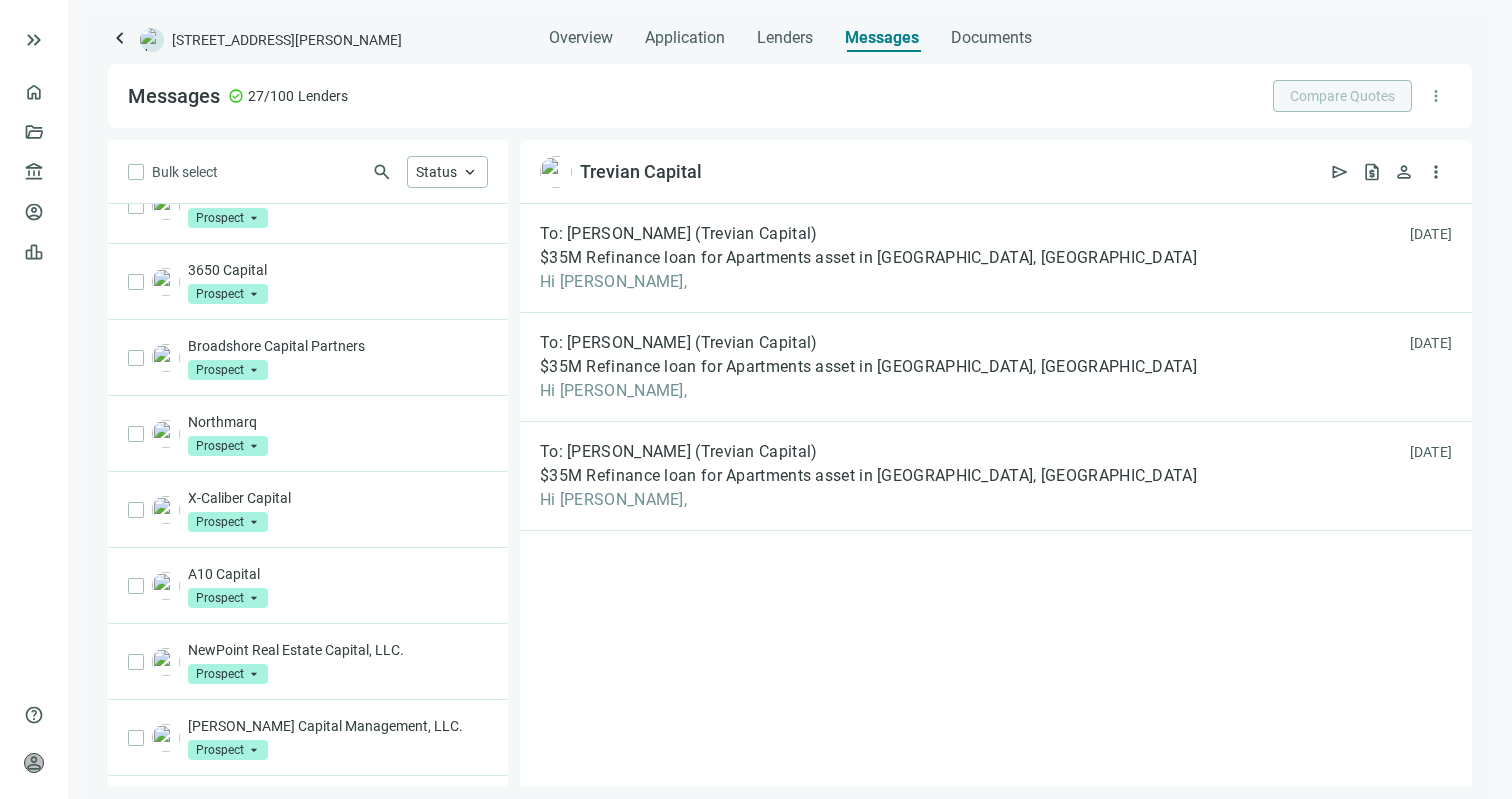 scroll, scrollTop: 0, scrollLeft: 0, axis: both 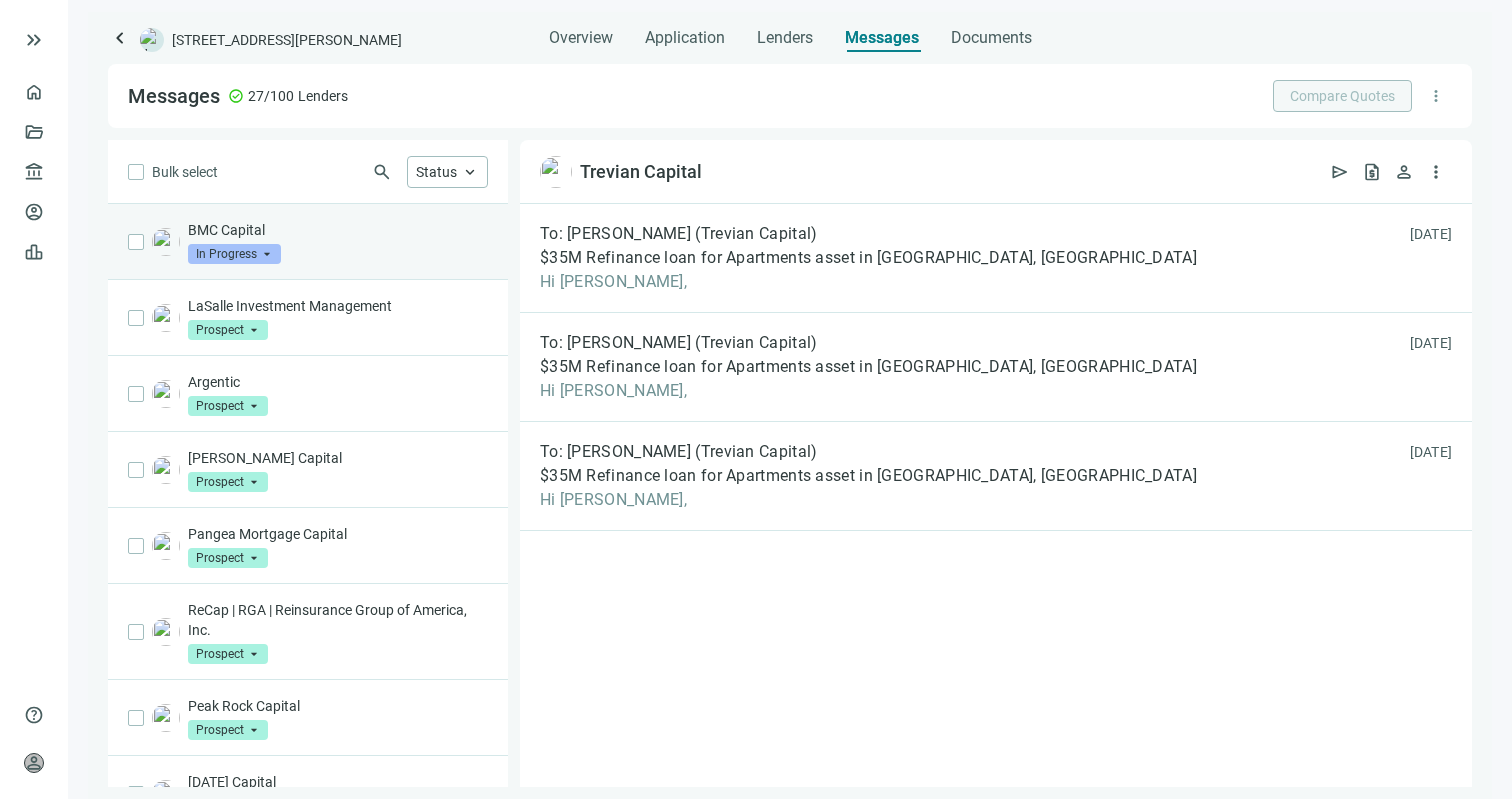 click on "BMC Capital In Progress arrow_drop_down" at bounding box center [338, 242] 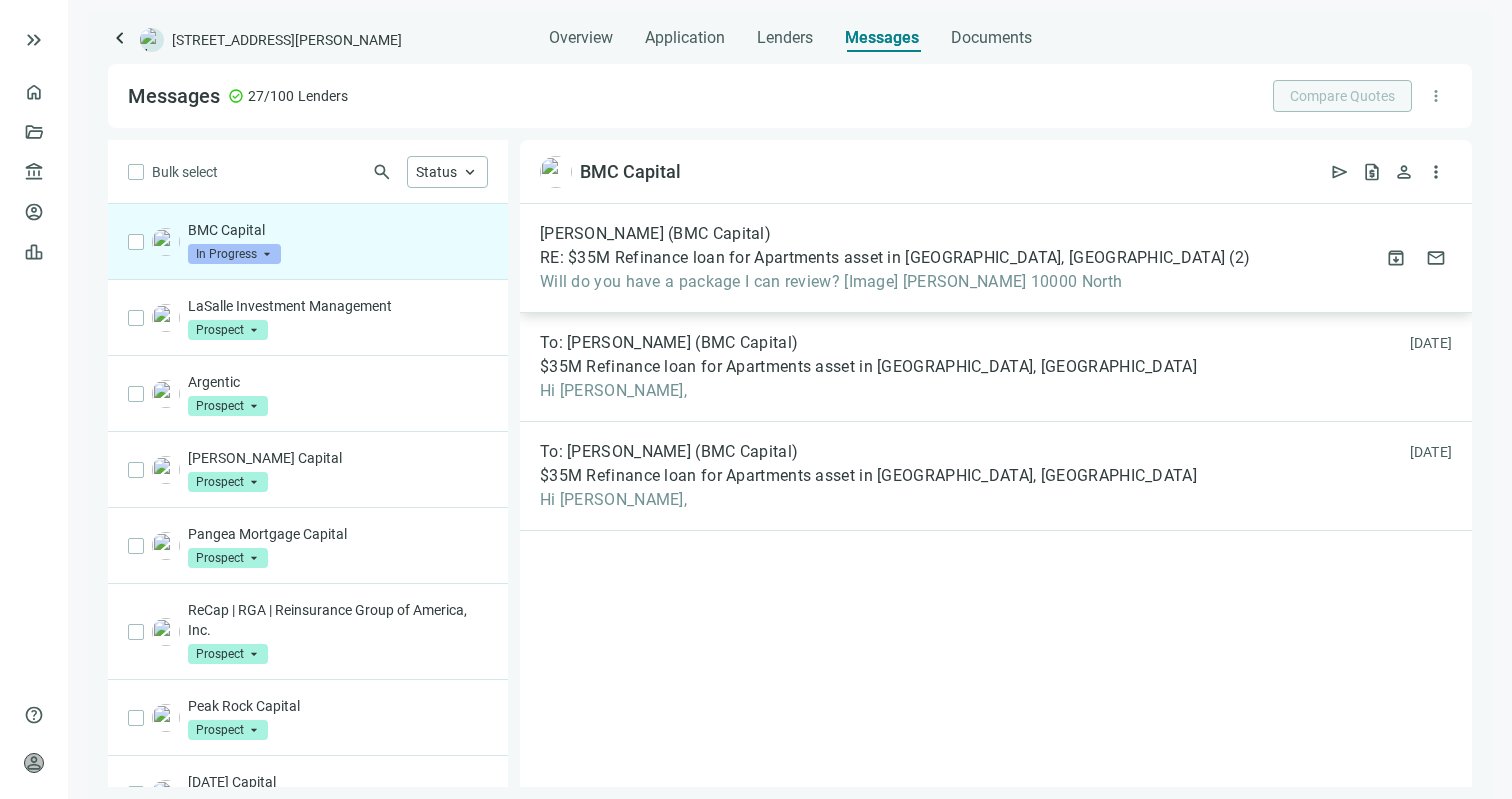 click on "RE: $35M Refinance loan for Apartments asset in [GEOGRAPHIC_DATA], [GEOGRAPHIC_DATA]" at bounding box center [882, 258] 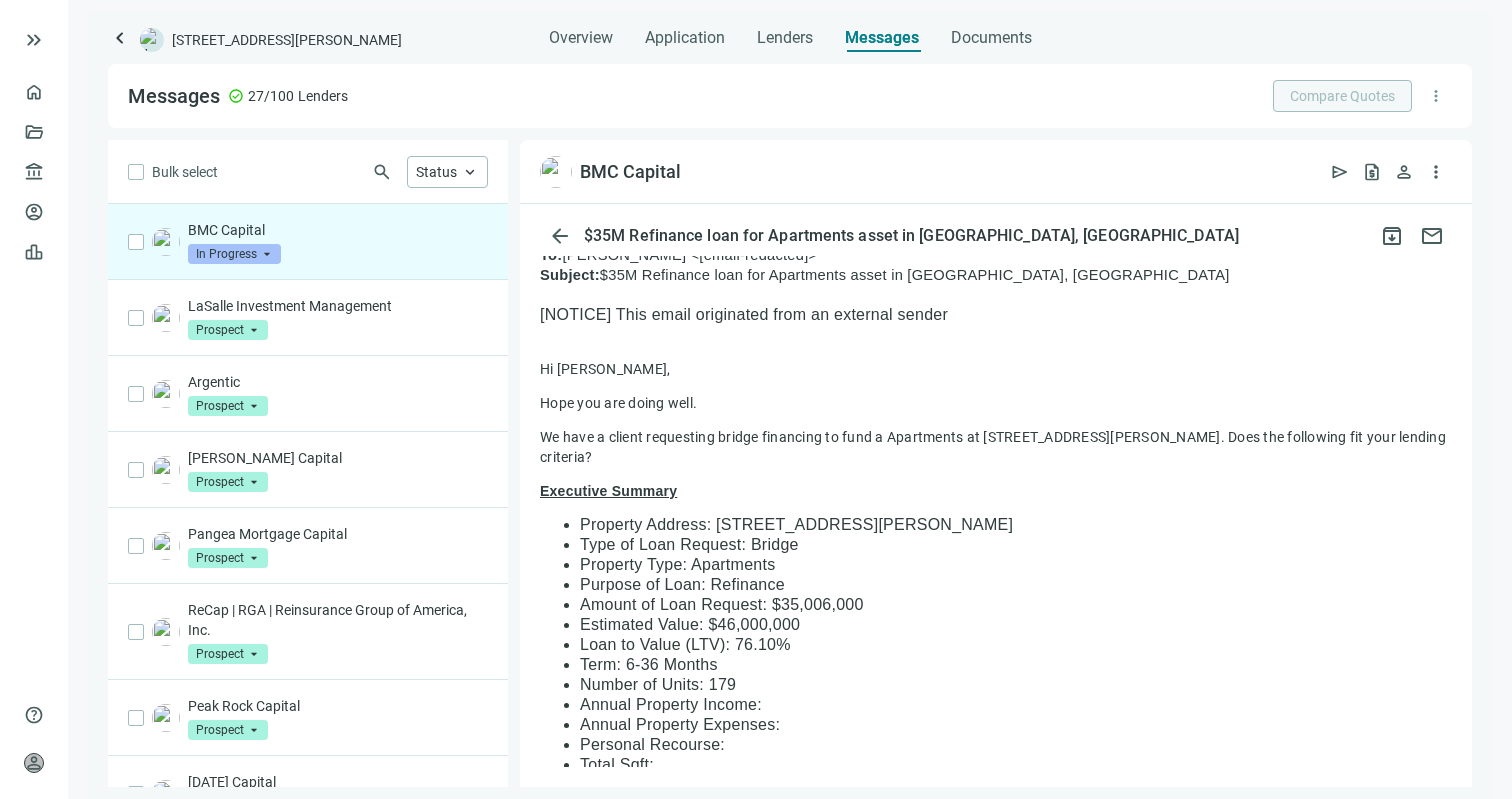 scroll, scrollTop: 304, scrollLeft: 0, axis: vertical 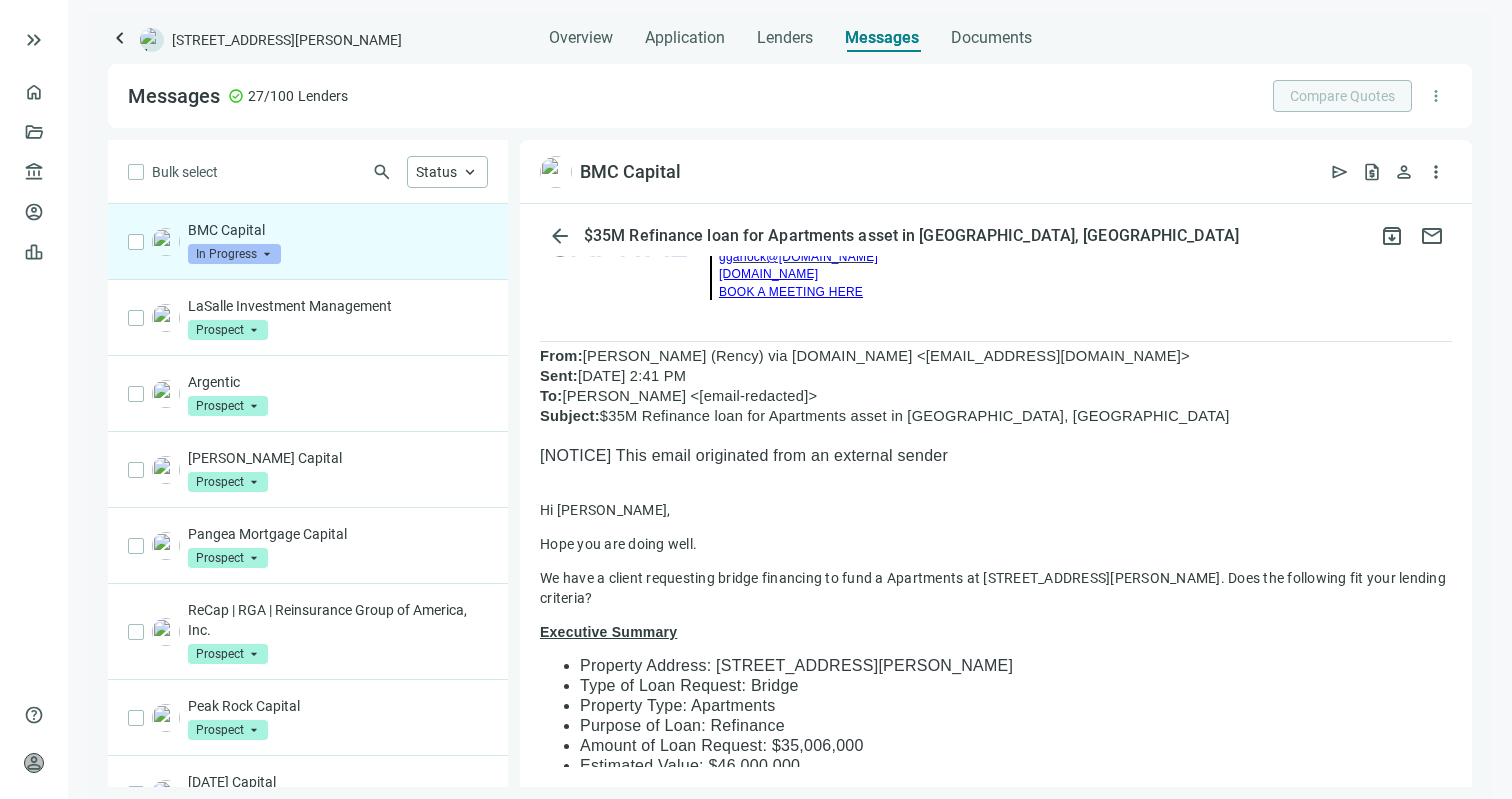 click on "We have a client requesting bridge financing to fund a Apartments at [STREET_ADDRESS][PERSON_NAME]. Does the following fit your lending criteria?" at bounding box center [996, 588] 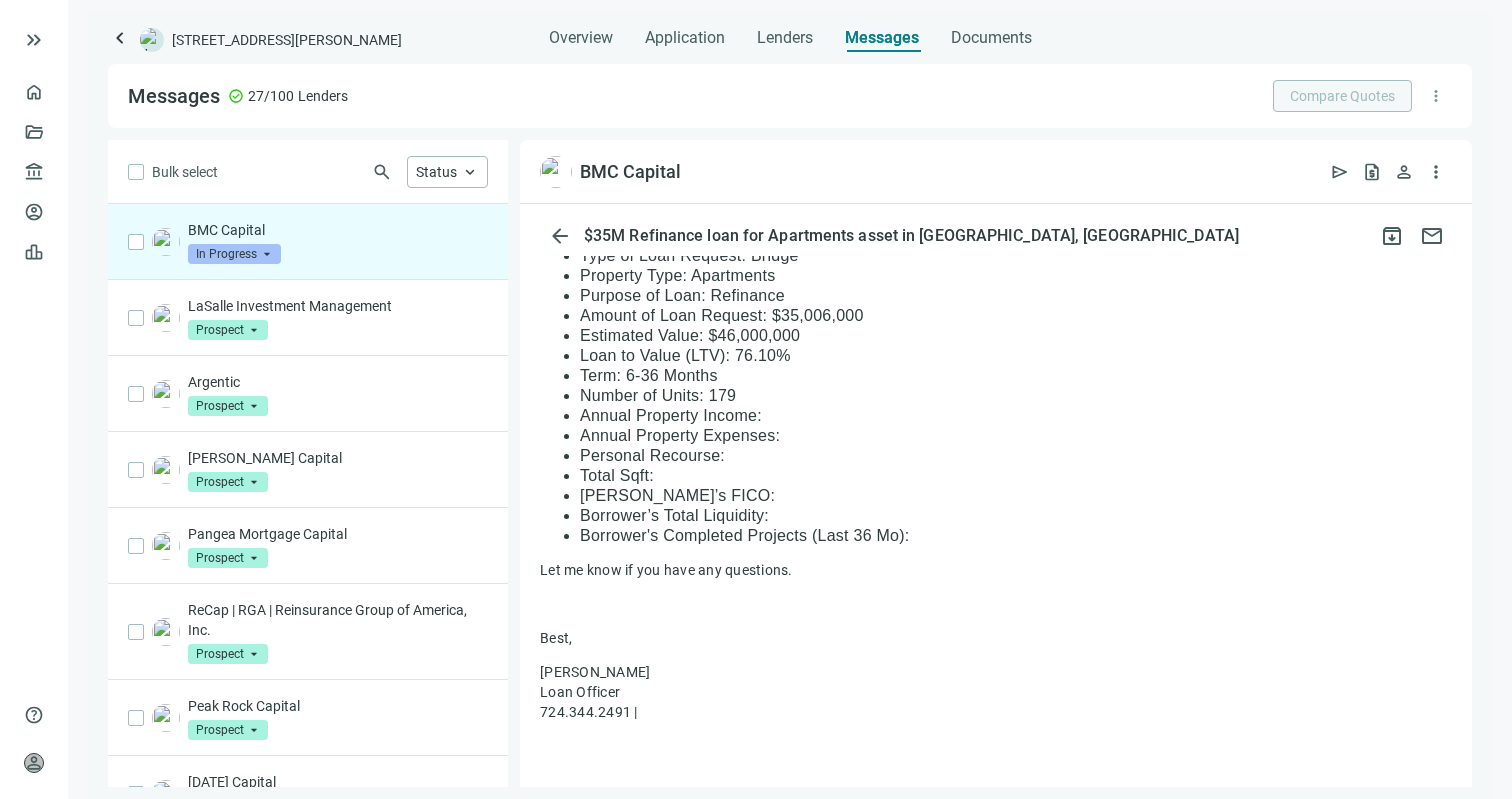 scroll, scrollTop: 841, scrollLeft: 0, axis: vertical 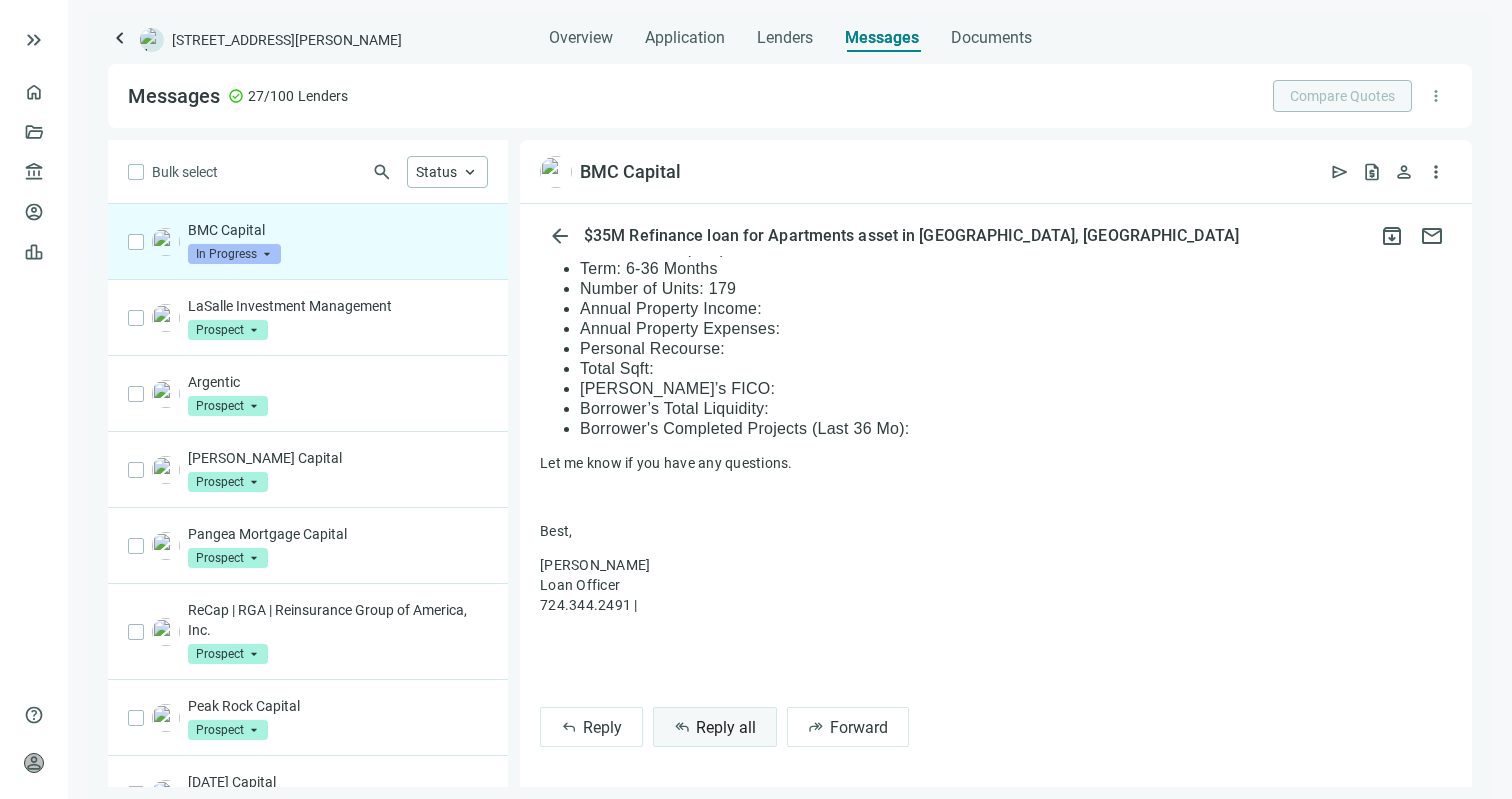 click on "Reply all" at bounding box center [726, 727] 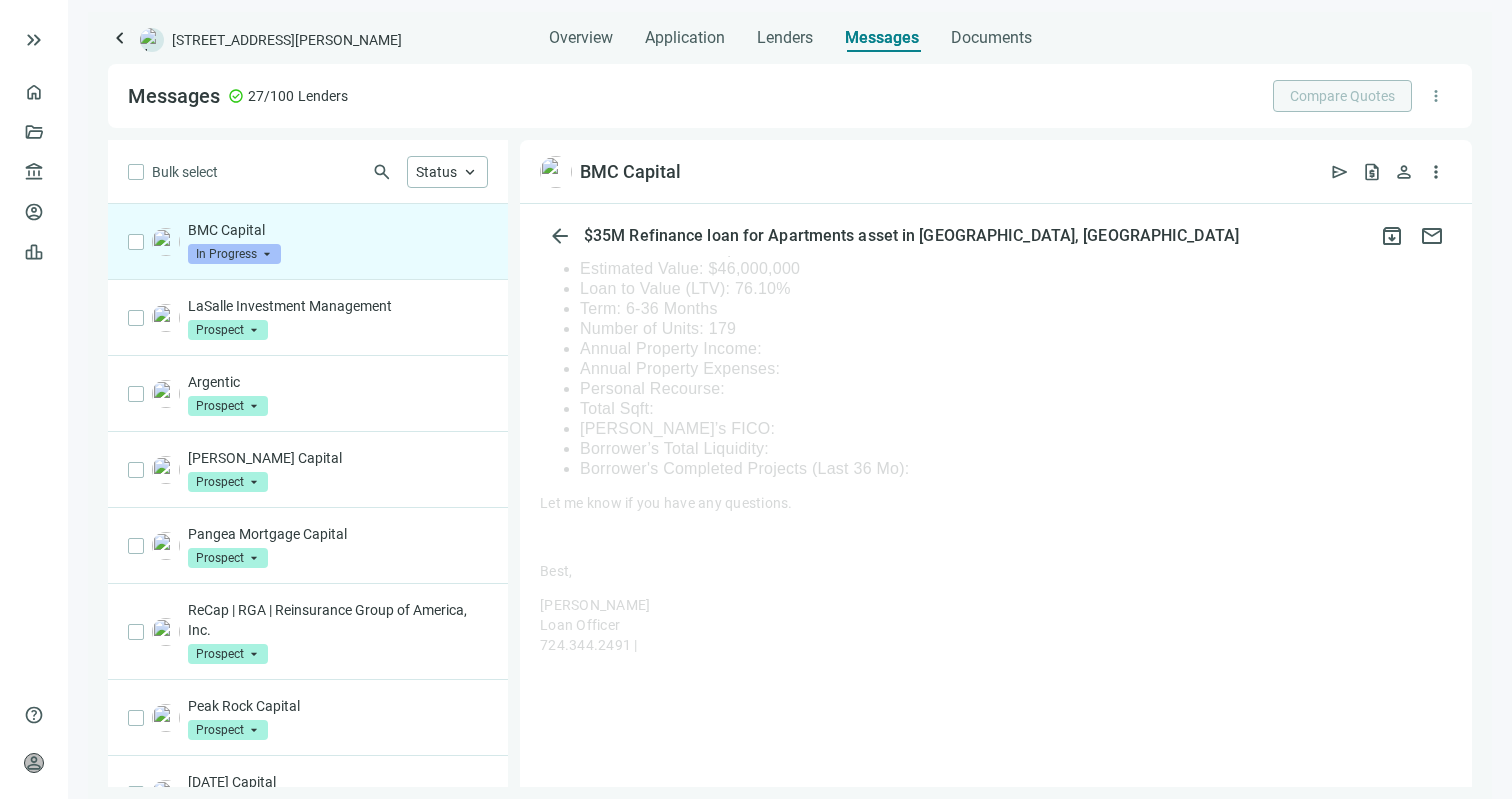 scroll, scrollTop: 841, scrollLeft: 0, axis: vertical 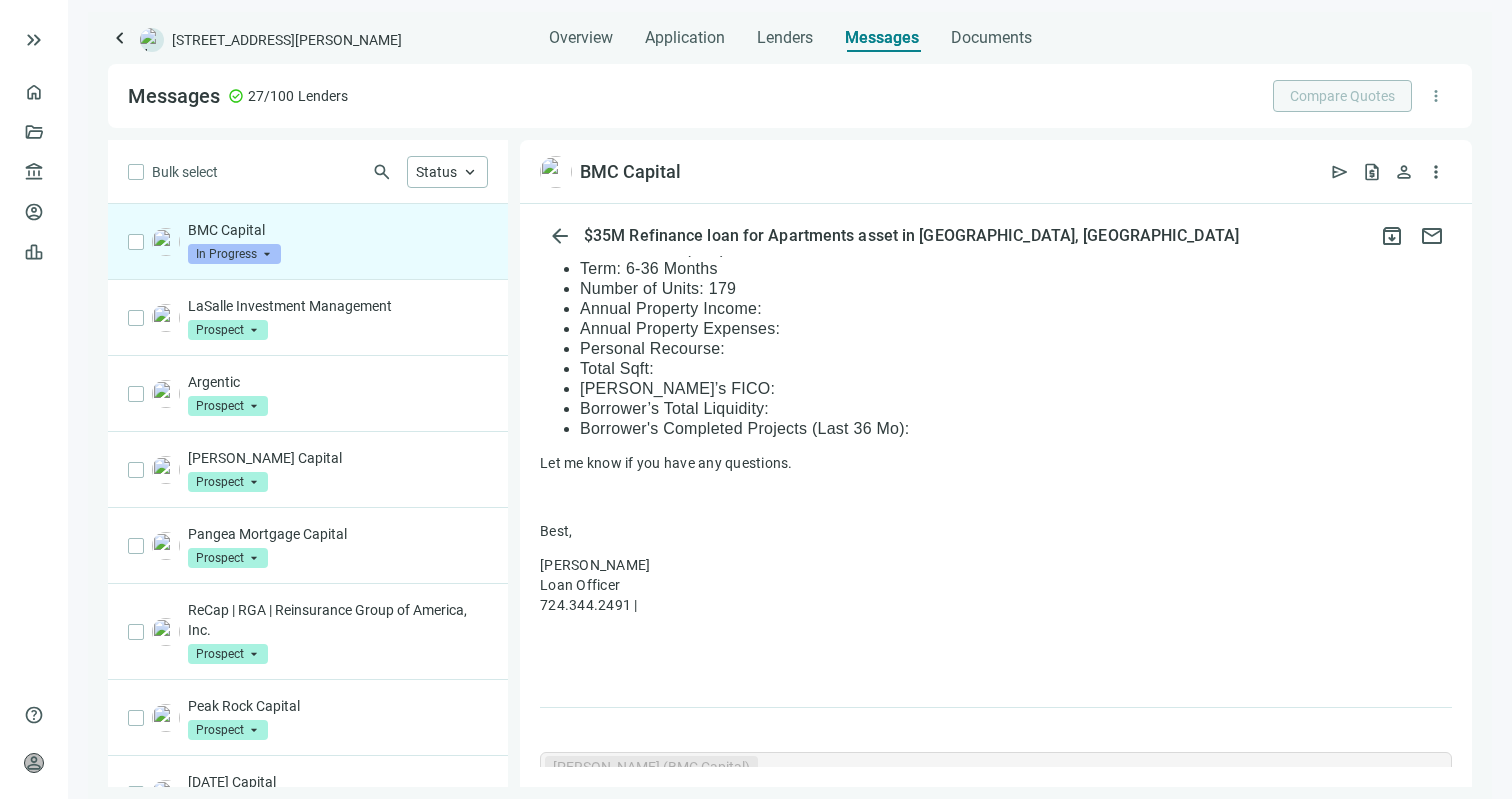 type on "**********" 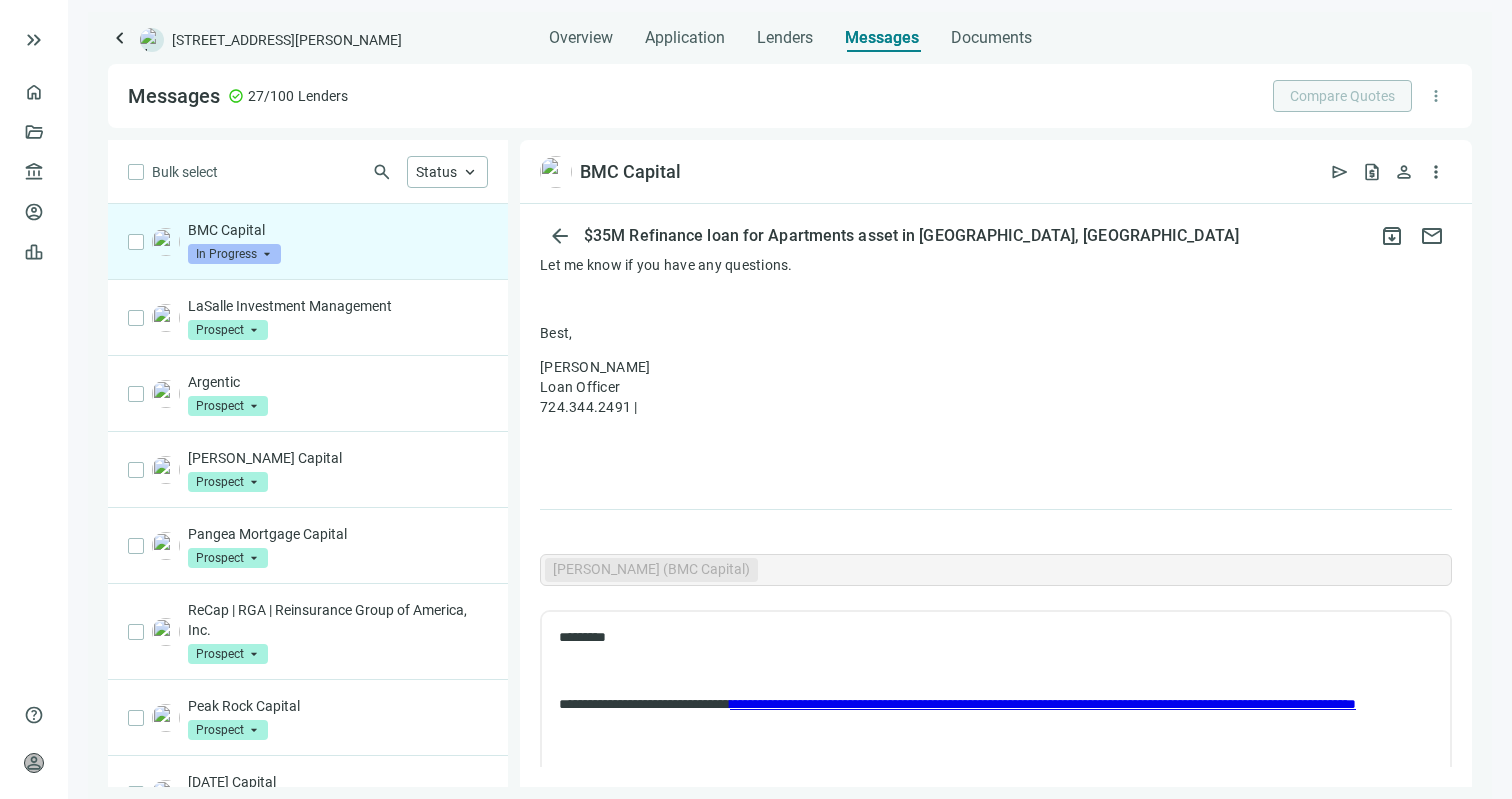 scroll, scrollTop: 1071, scrollLeft: 0, axis: vertical 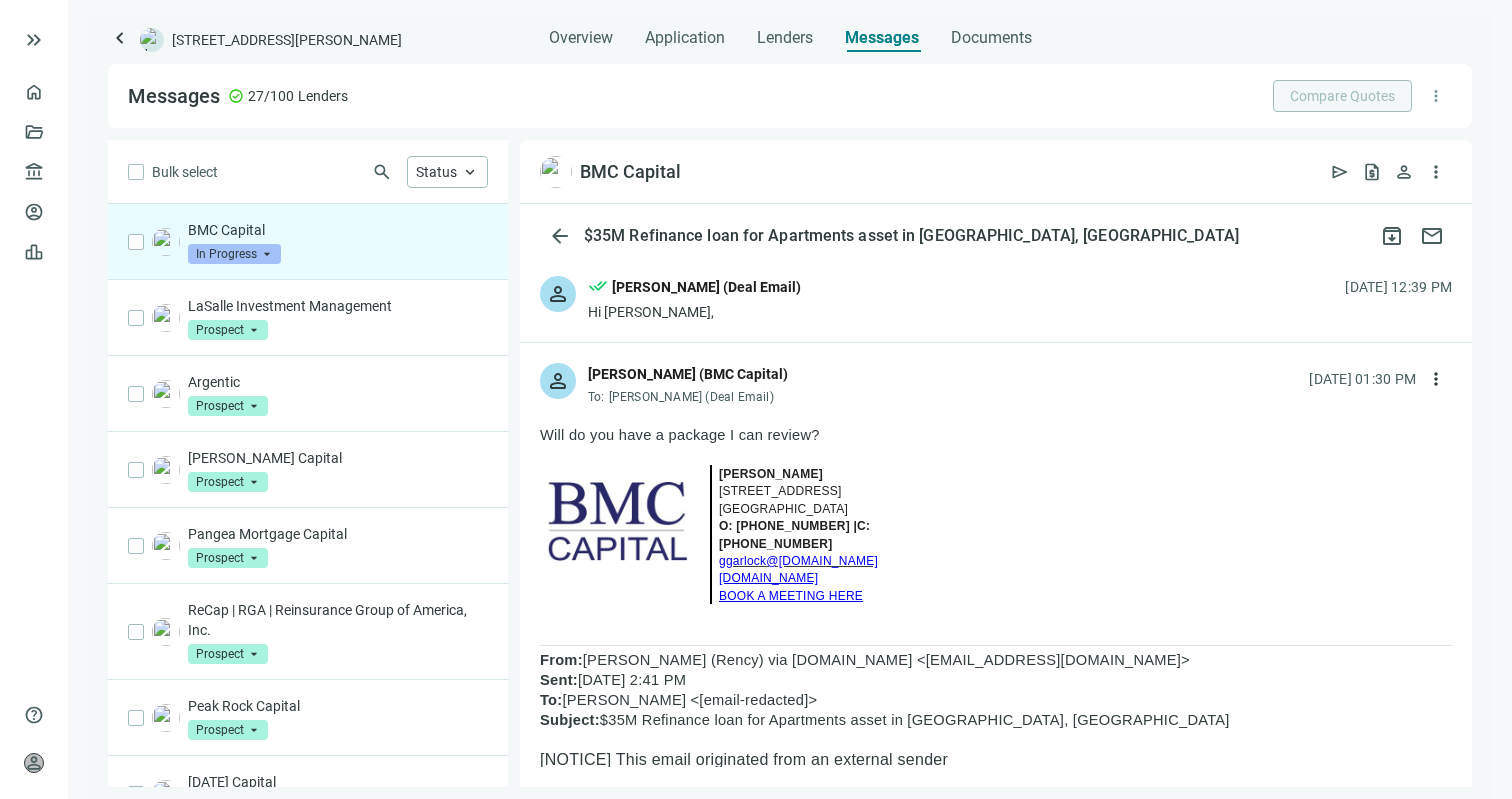 click on "[PERSON_NAME] (Deal Email)" at bounding box center [706, 287] 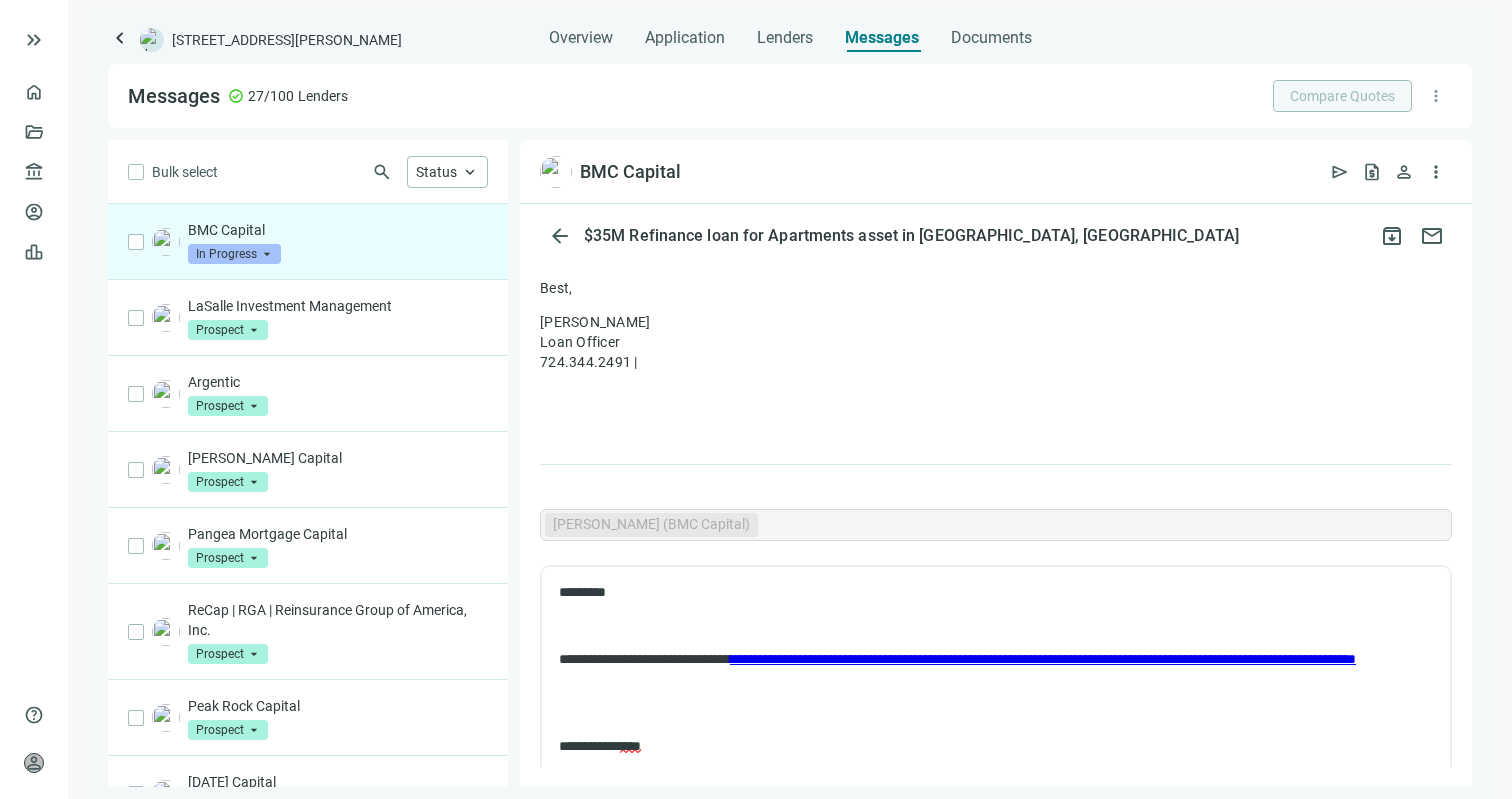 scroll, scrollTop: 1964, scrollLeft: 0, axis: vertical 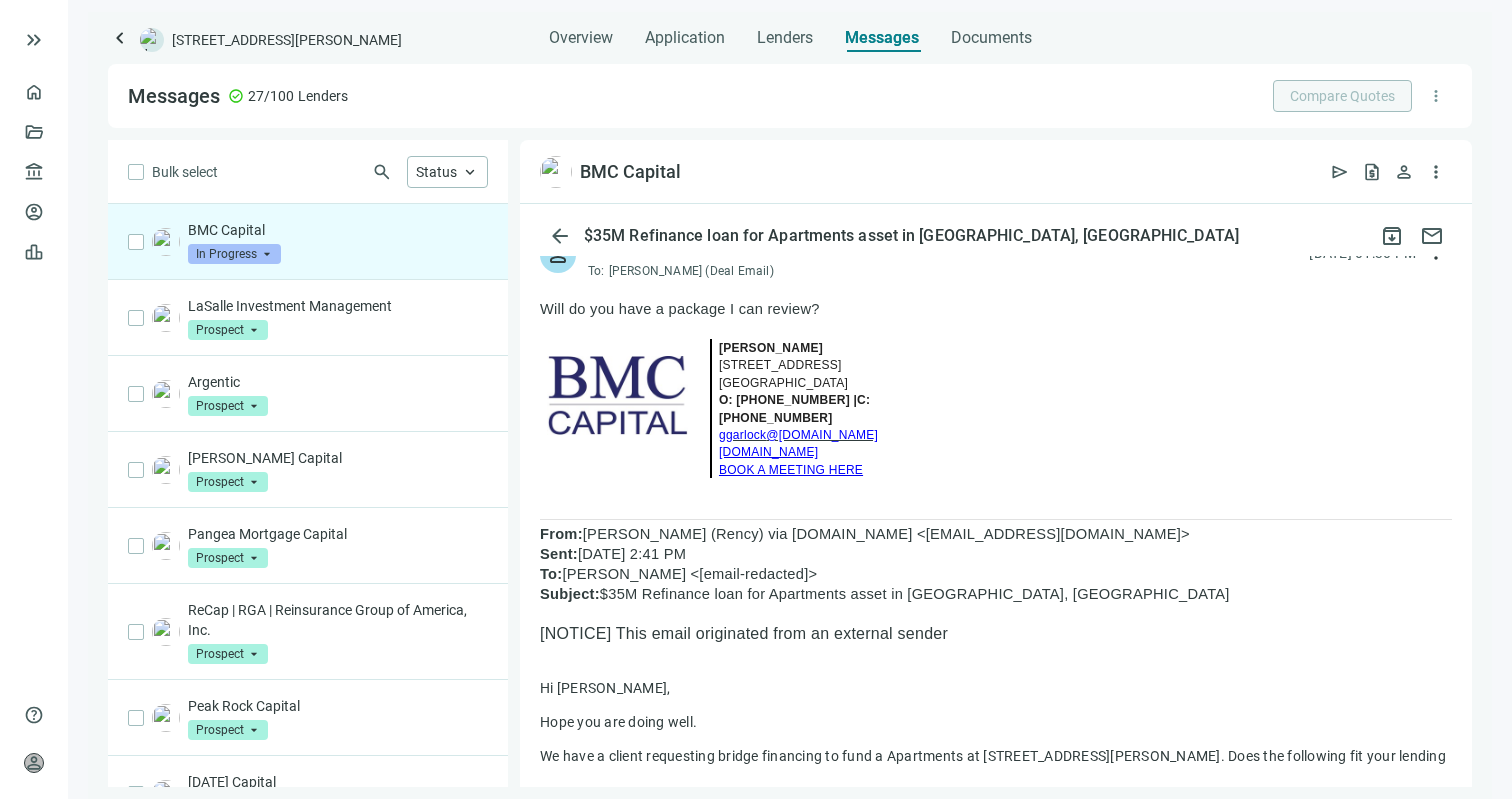 drag, startPoint x: 837, startPoint y: 415, endPoint x: 914, endPoint y: 417, distance: 77.02597 